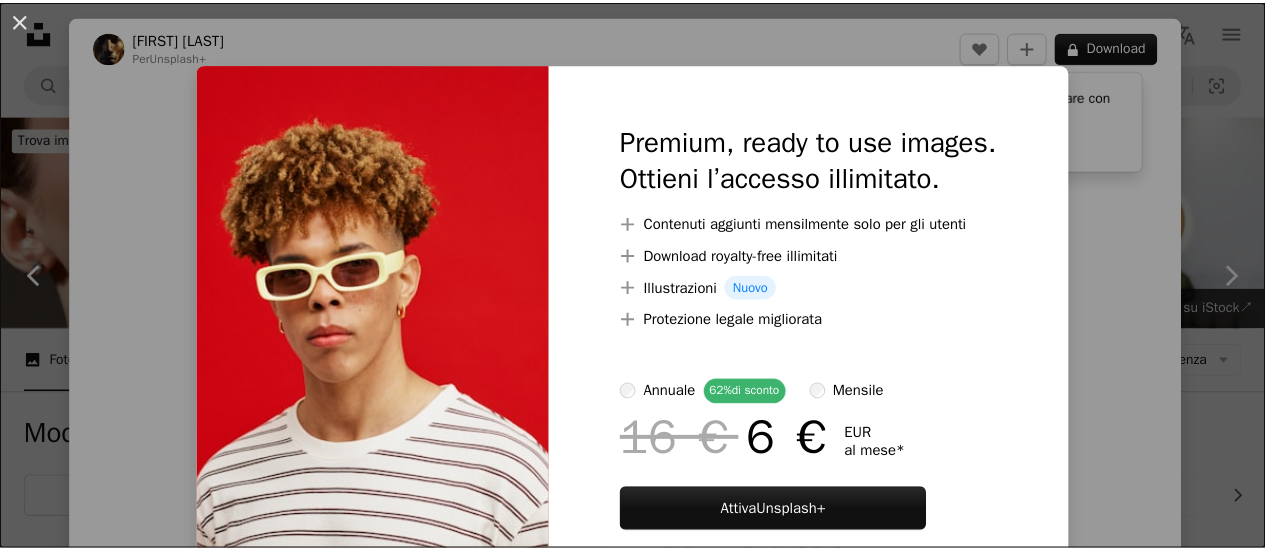 scroll, scrollTop: 2306, scrollLeft: 0, axis: vertical 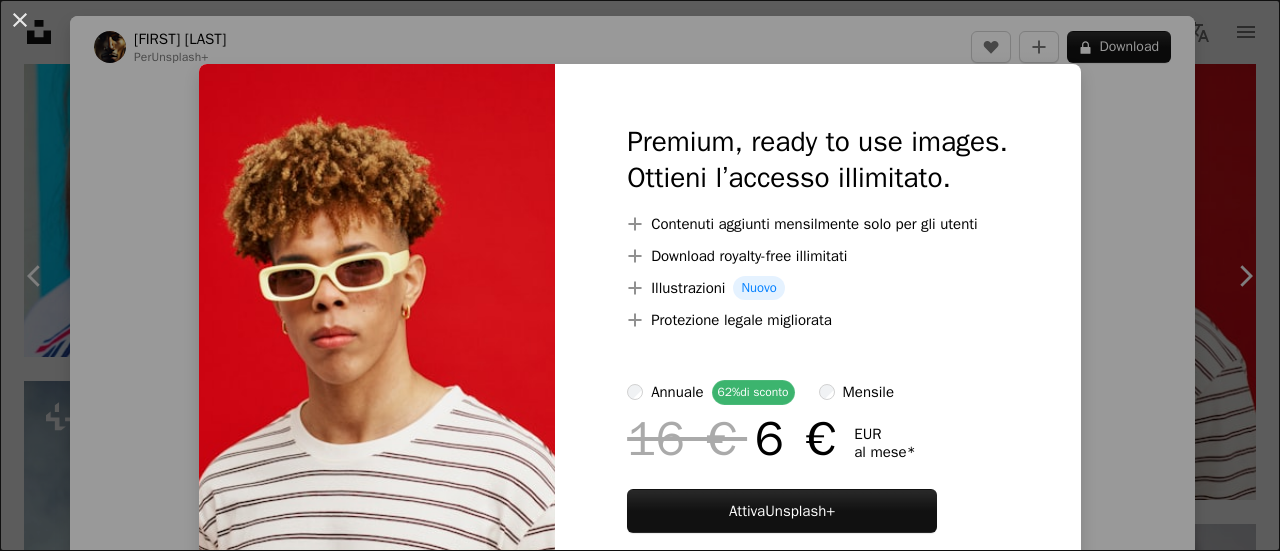 click on "An X shape Premium, ready to use images. Ottieni l’accesso illimitato. A plus sign Contenuti aggiunti mensilmente solo per gli utenti A plus sign Download royalty-free illimitati A plus sign Illustrazioni  Nuovo A plus sign Protezione legale migliorata annuale 62%  di sconto mensile 16 €   6 € EUR al mese * Attiva  Unsplash+ *Con pagamento annuale, fatturato in anticipo  72 € Più tasse applicabili. Si rinnova automaticamente. Cancella quando vuoi." at bounding box center [640, 275] 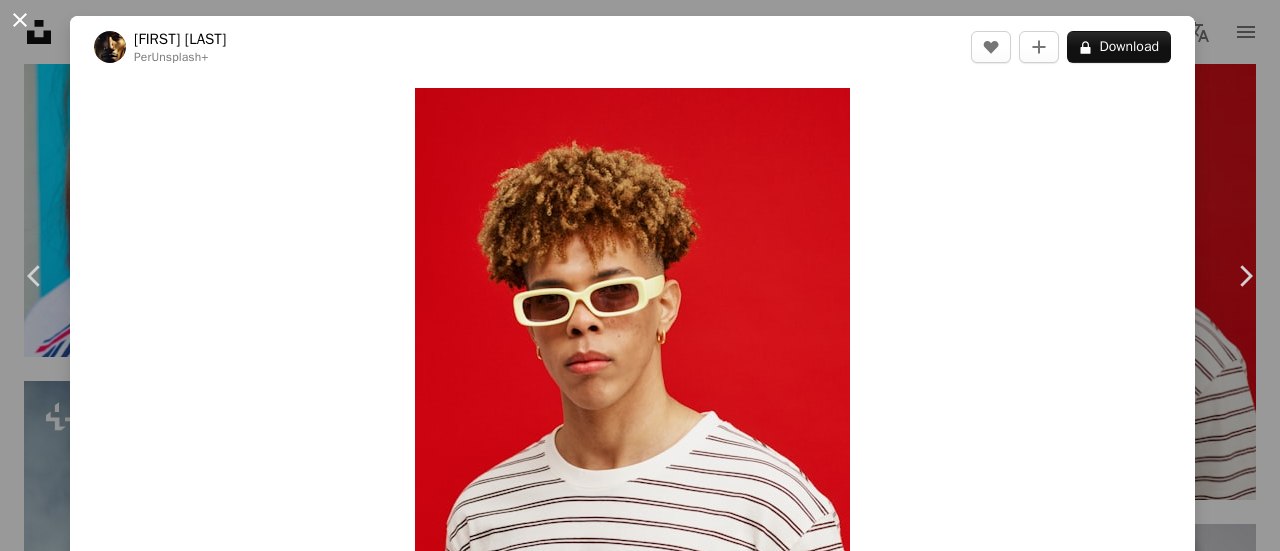 click on "An X shape" at bounding box center (20, 20) 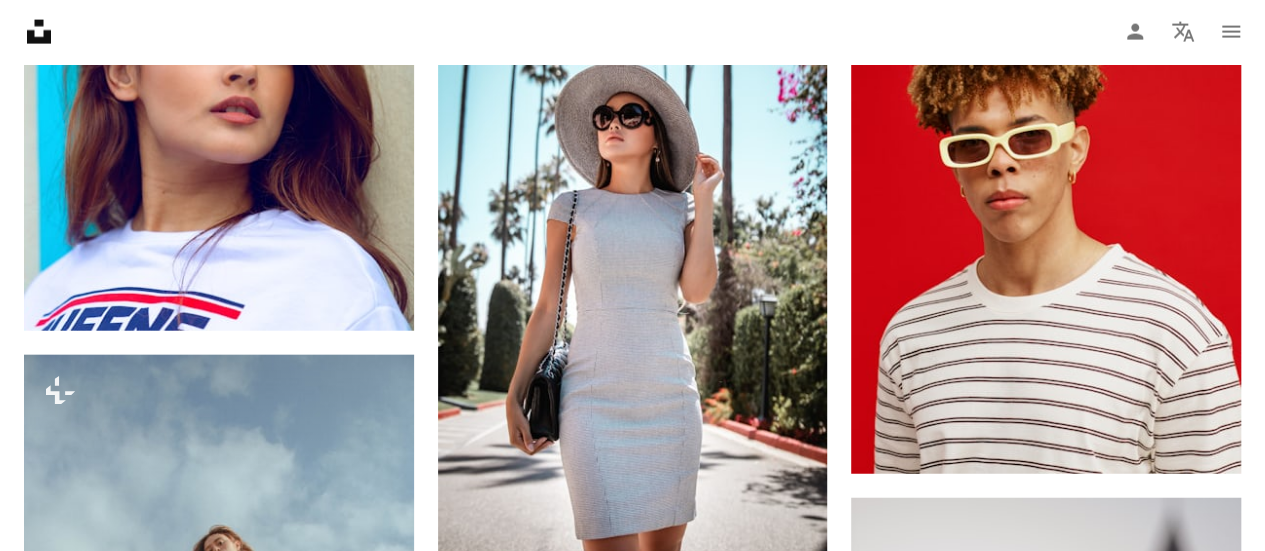 scroll, scrollTop: 0, scrollLeft: 0, axis: both 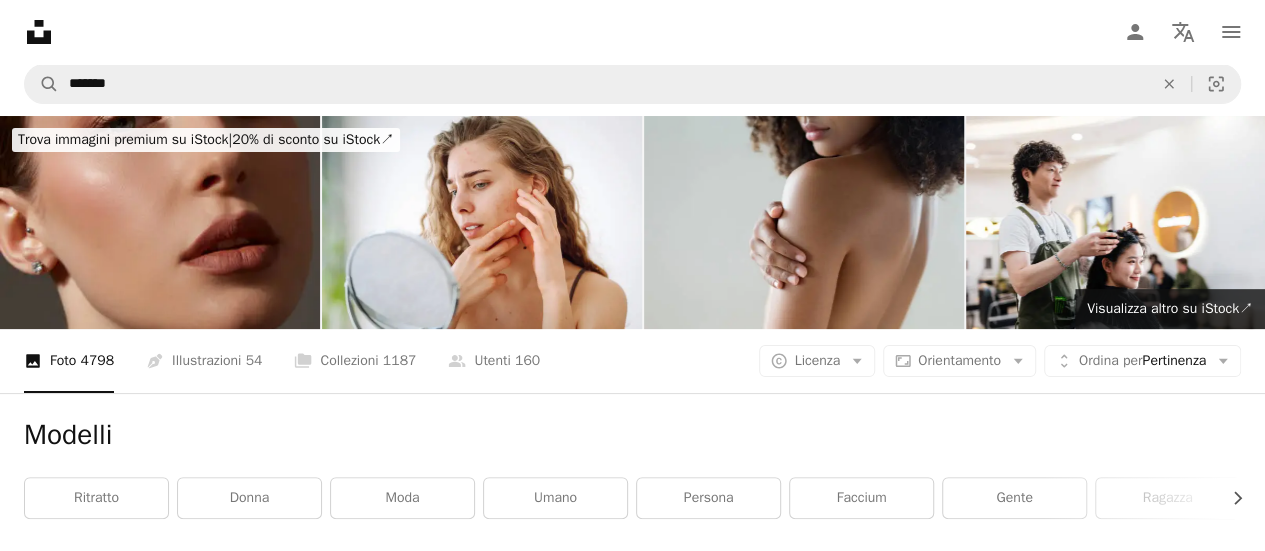 click on "A X shape Unsplash utilizza cookie e tecnologie simili per proteggere il sito, offrire funzionalità utili sia agli utenti che utilizzano funzioni gratuite che a pagamento e garantire prestazioni ottimali. Cliccando su “Accetta tutti i cookie” o chiudendo questo prompt, acconsenti all’utilizzo dei cookie. Cliccando su “Accetta solo i cookie essenziali”, acconsenti solo all’uso dei cookie strettamente necessari al funzionamento del sito. Consulta la nostra  Informativa sui cookie  per maggiori informazioni. Gestisci i cookie Accetta solo i cookie essenziali Accetta tutti i cookie Unsplash logo Home Unsplash A photo Pen Tool A compass A stack of folders Download Person Localization icon navigation menu A magnifying glass ******* An X shape Visual search Attiva Unsplash+ Log in Invia immagine Trova immagini premium su iStock  |  20% di sconto su iStock  ↗ Trova immagini premium su iStock 20% di sconto su iStock  ↗ Visualizza altro  ↗ Visualizza altro su iStock  ↗ A photo Foto   3957 Pen Tool" at bounding box center [632, 361] 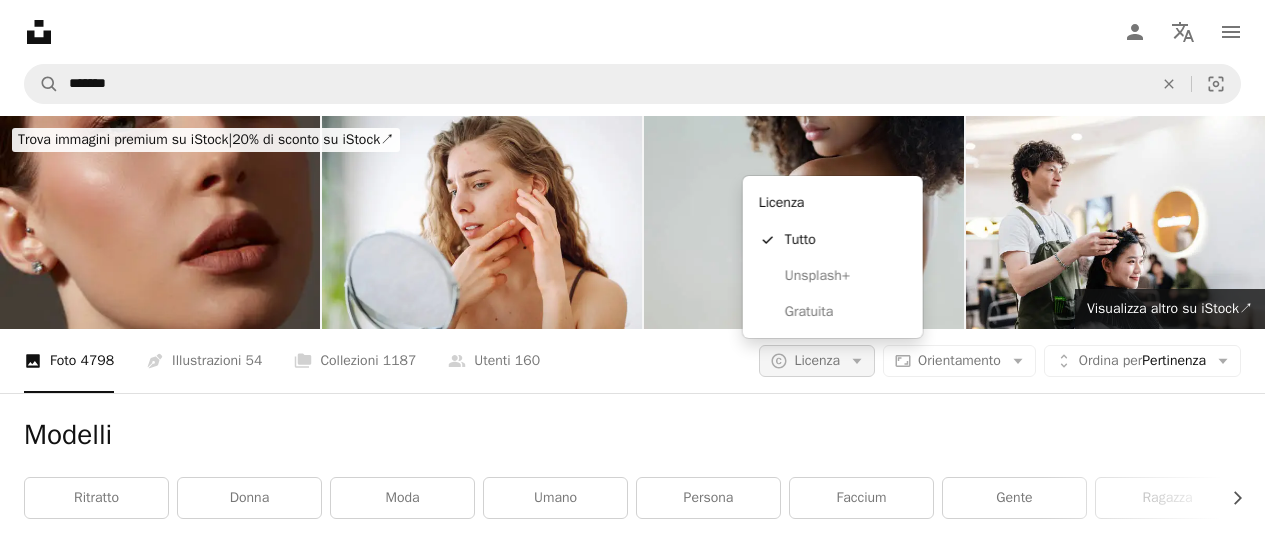 click on "Licenza" at bounding box center (817, 360) 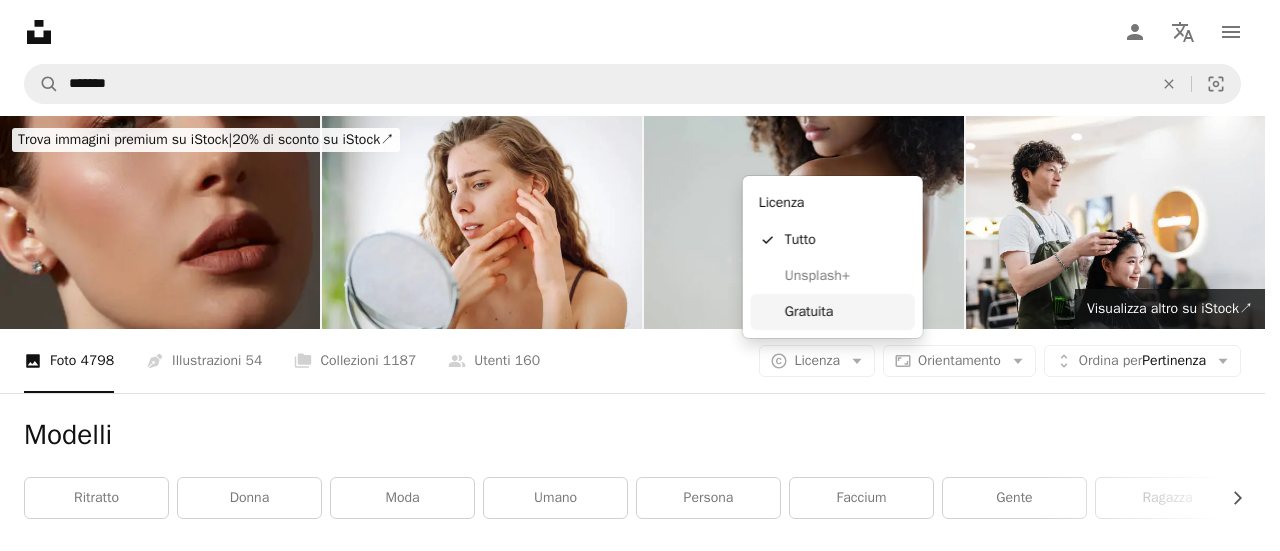 click on "Gratuita" at bounding box center [846, 312] 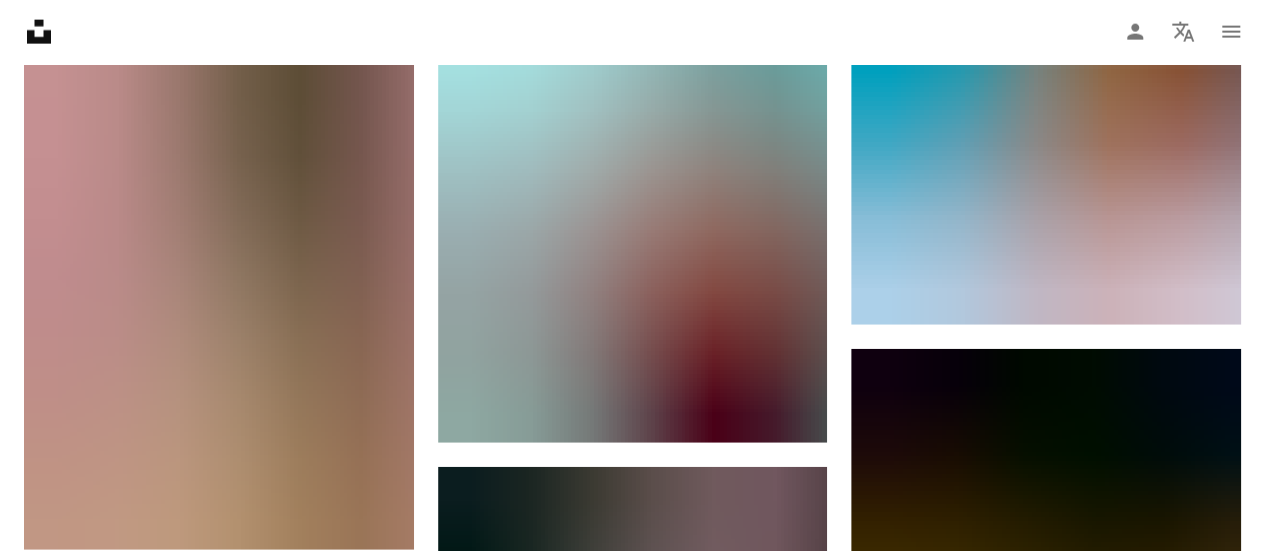 scroll, scrollTop: 2376, scrollLeft: 0, axis: vertical 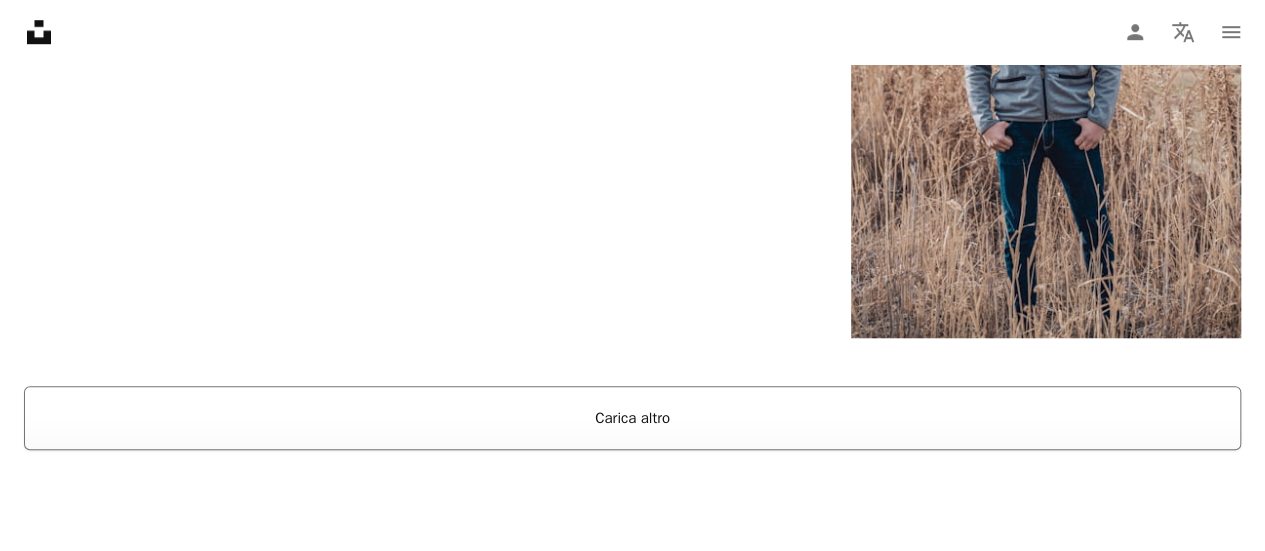 click on "Carica altro" at bounding box center (632, 418) 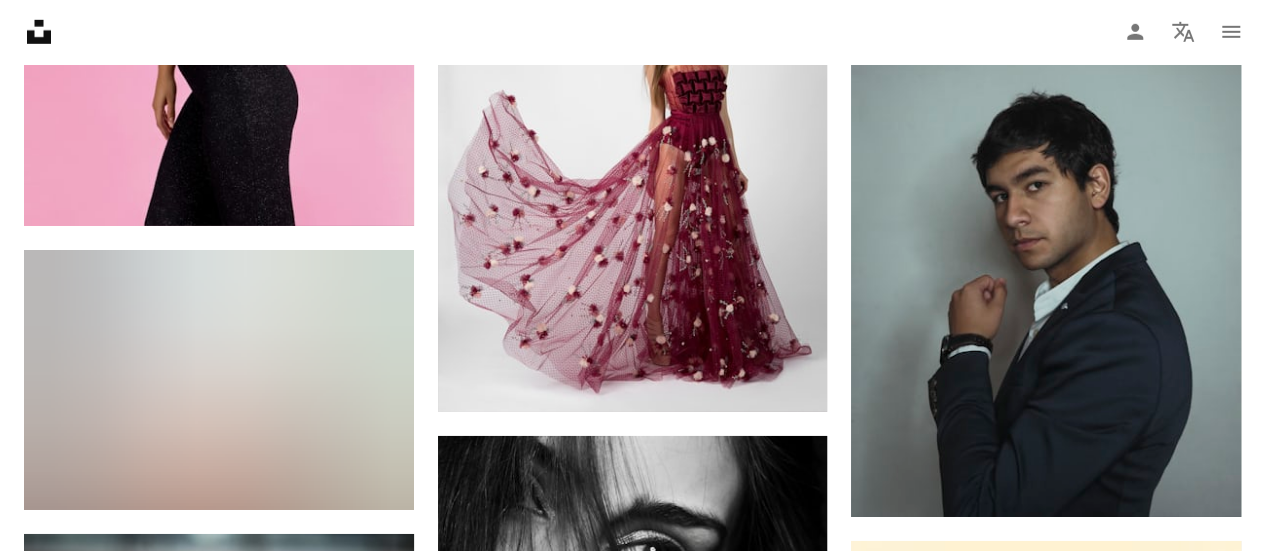 scroll, scrollTop: 6933, scrollLeft: 0, axis: vertical 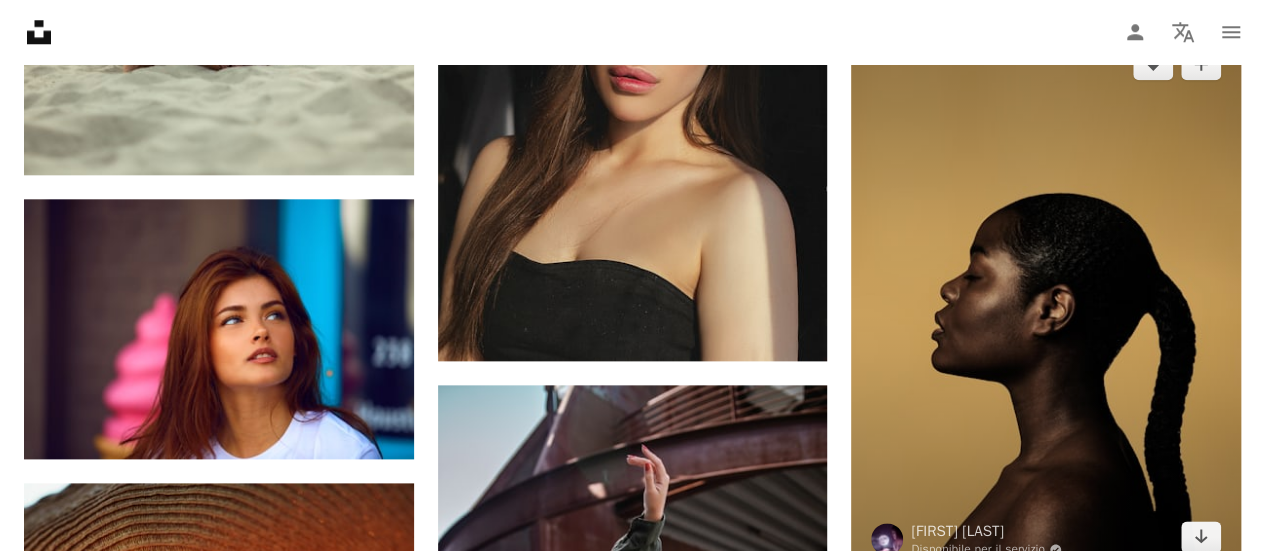 click at bounding box center [1046, 301] 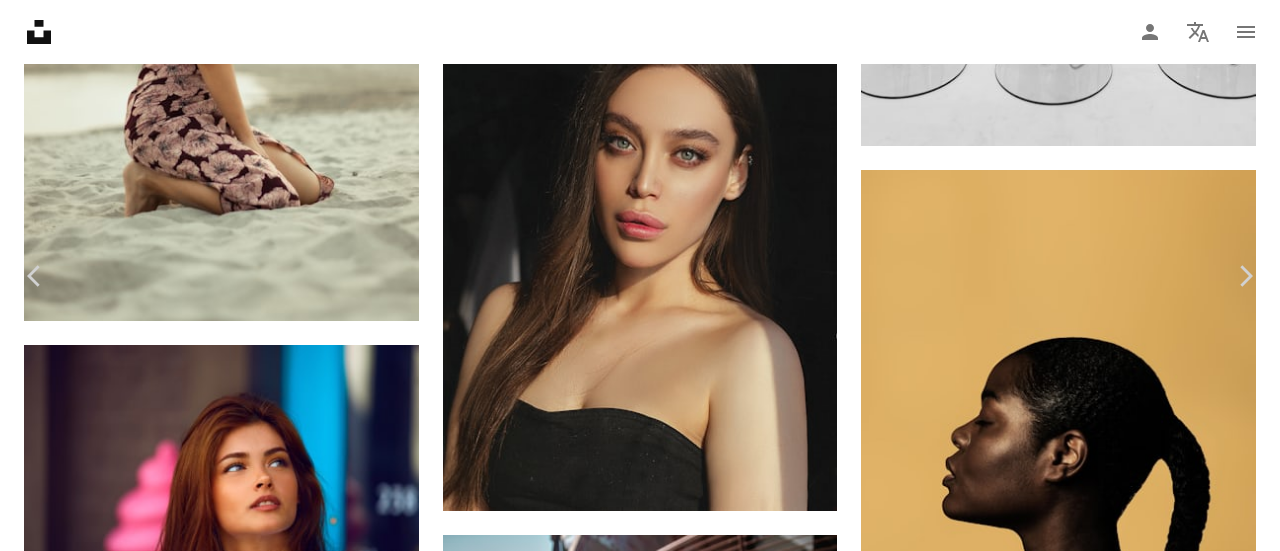 click on "Scarica gratuitamente" at bounding box center [1057, 7148] 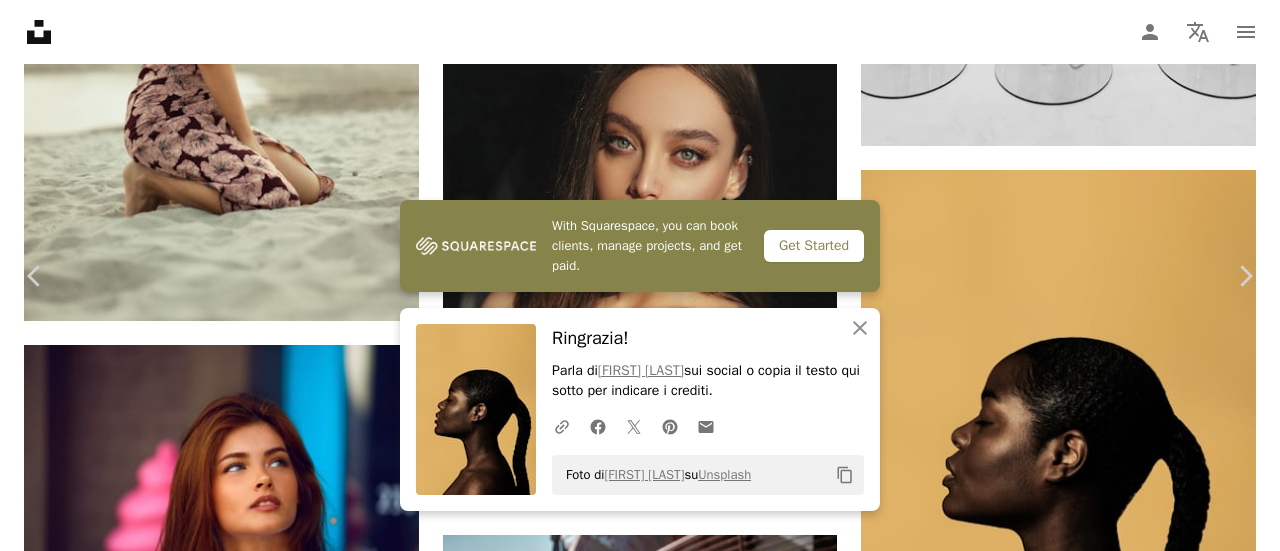 click on "A X shape Unsplash utilizza cookie e tecnologie simili per proteggere il sito, offrire funzionalità utili sia agli utenti che utilizzano funzioni gratuite che a pagamento e garantire prestazioni ottimali. Cliccando su “Accetta tutti i cookie” o chiudendo questo prompt, acconsenti all’utilizzo dei cookie. Cliccando su “Accetta solo i cookie essenziali”, acconsenti solo all’uso dei cookie strettamente necessari al funzionamento del sito. Consulta la nostra  Informativa sui cookie  per maggiori informazioni. Gestisci i cookie Accetta solo i cookie essenziali Accetta tutti i cookie Unsplash logo Home Unsplash A photo Pen Tool A compass A stack of folders Download Person Localization icon navigation menu A magnifying glass ******* An X shape Visual search Attiva Unsplash+ Log in Invia immagine Trova immagini premium su iStock  |  20% di sconto su iStock  ↗ Trova immagini premium su iStock 20% di sconto su iStock  ↗ Visualizza altro  ↗ Visualizza altro su iStock  ↗ A photo Foto   3957 Pen Tool" at bounding box center [640, -2652] 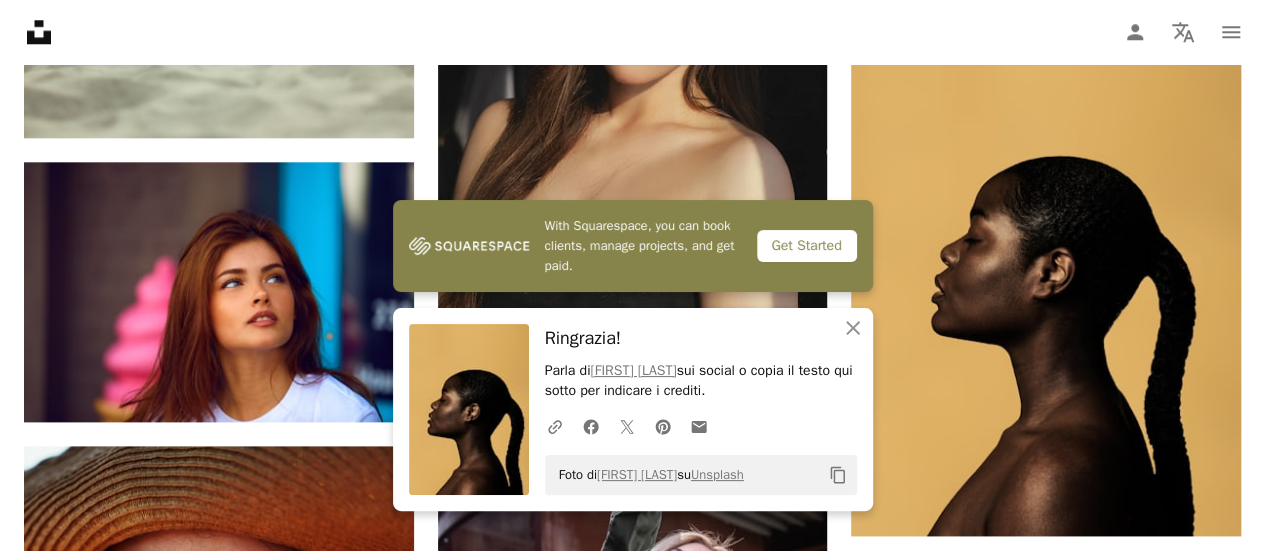 scroll, scrollTop: 12518, scrollLeft: 0, axis: vertical 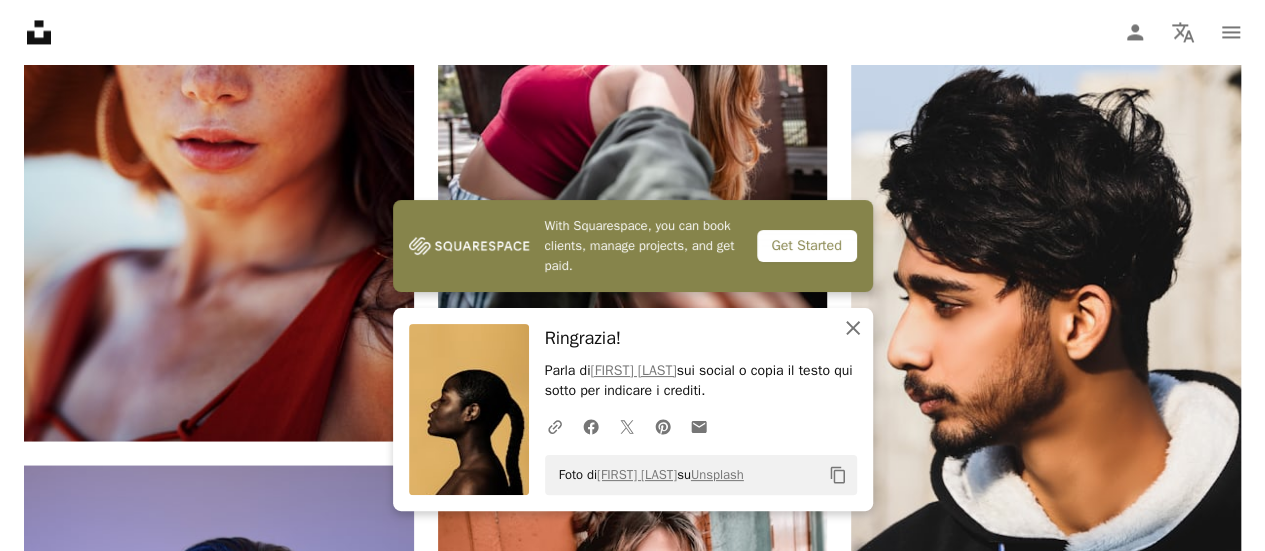click on "An X shape" 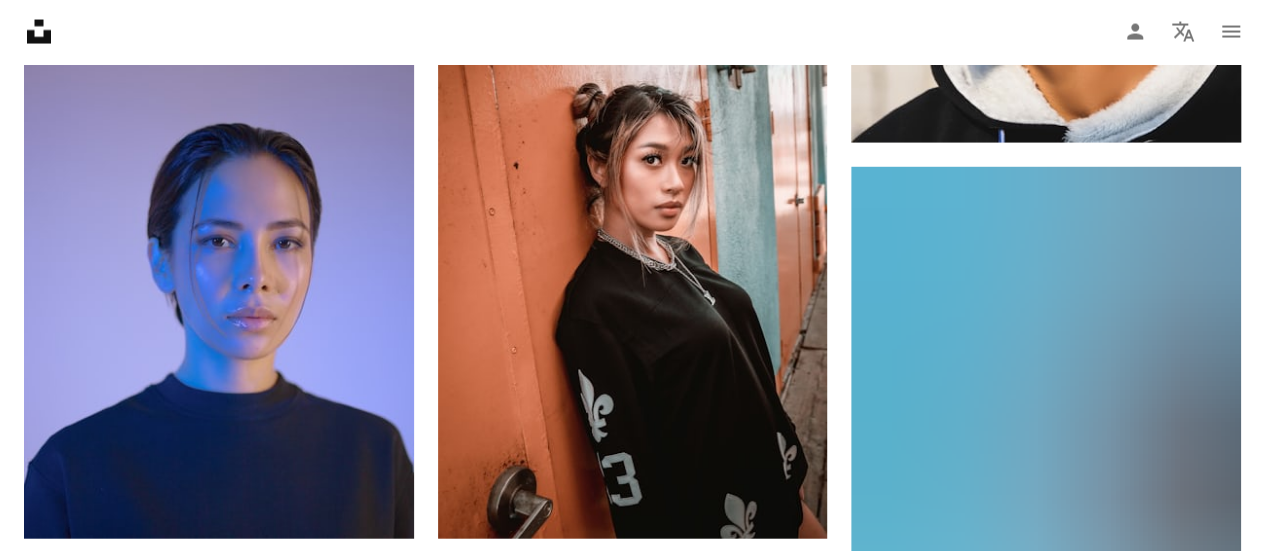 scroll, scrollTop: 13469, scrollLeft: 0, axis: vertical 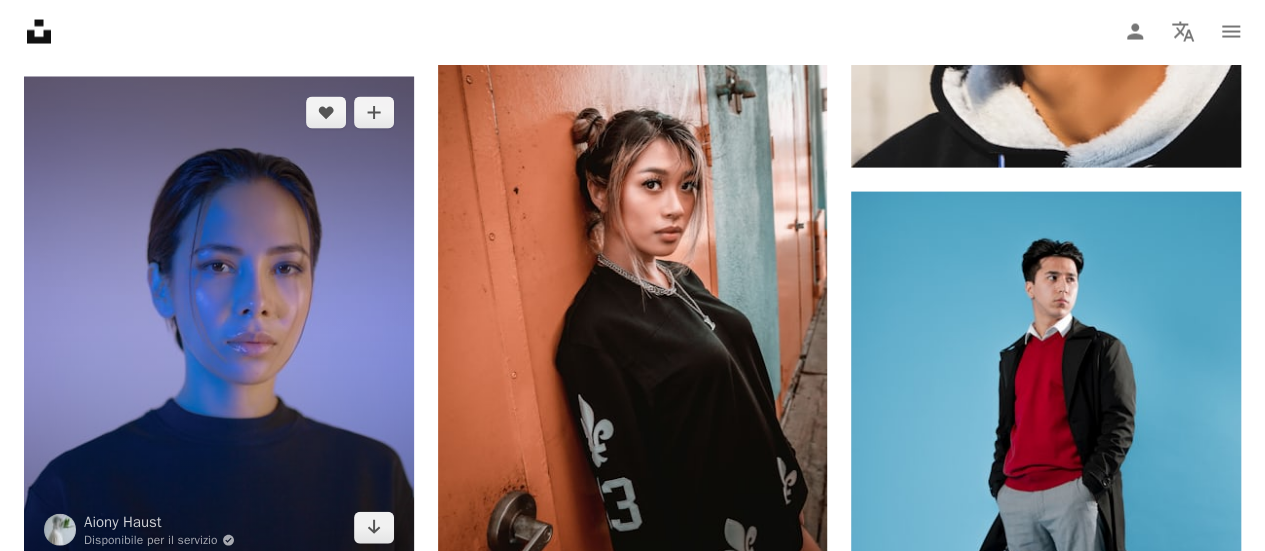 click at bounding box center (219, 320) 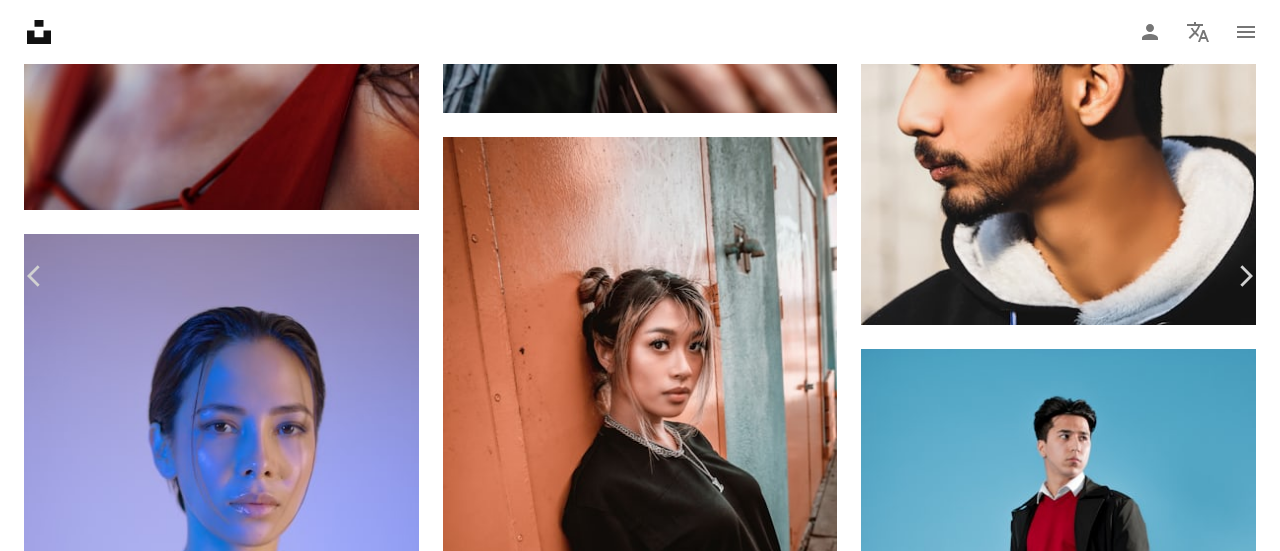 click on "Scarica gratuitamente" at bounding box center [1057, 6134] 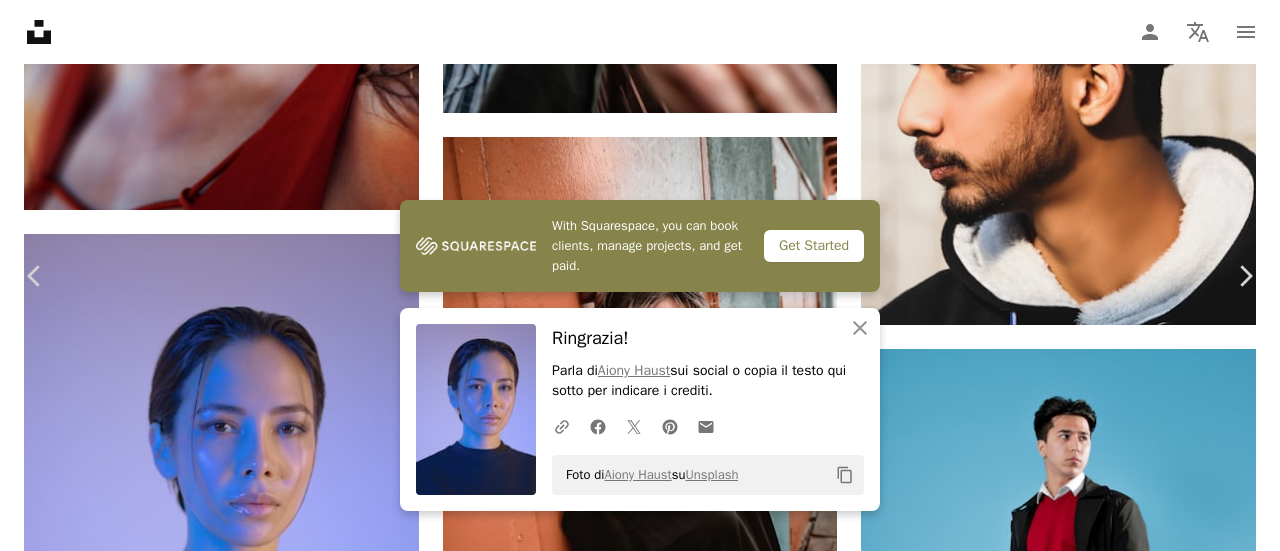 click on "An X shape" at bounding box center (20, 20) 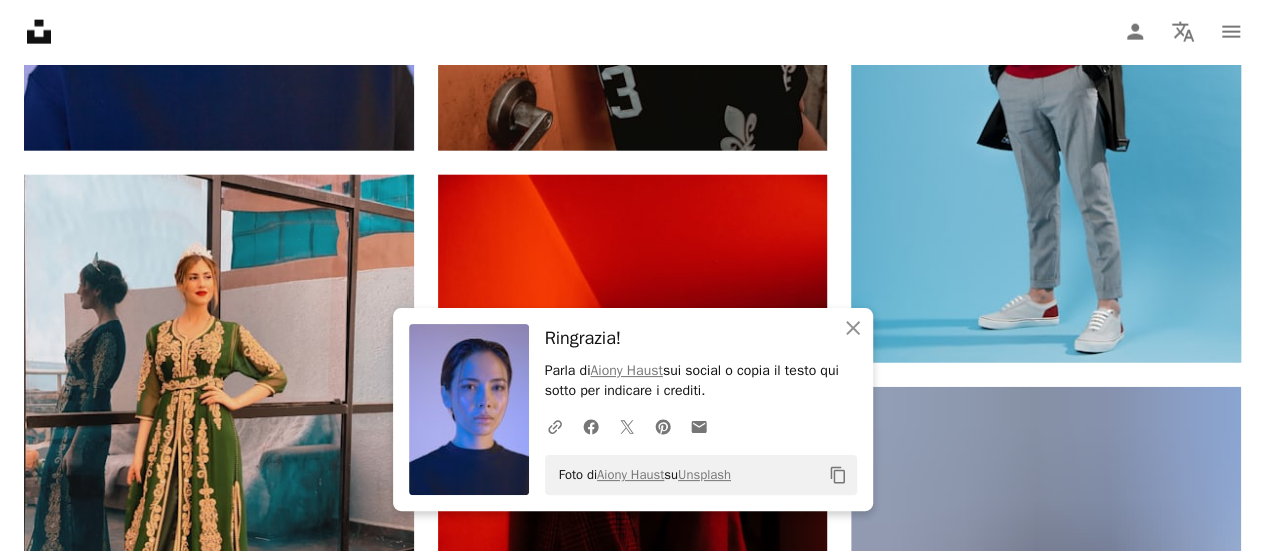 scroll, scrollTop: 13857, scrollLeft: 0, axis: vertical 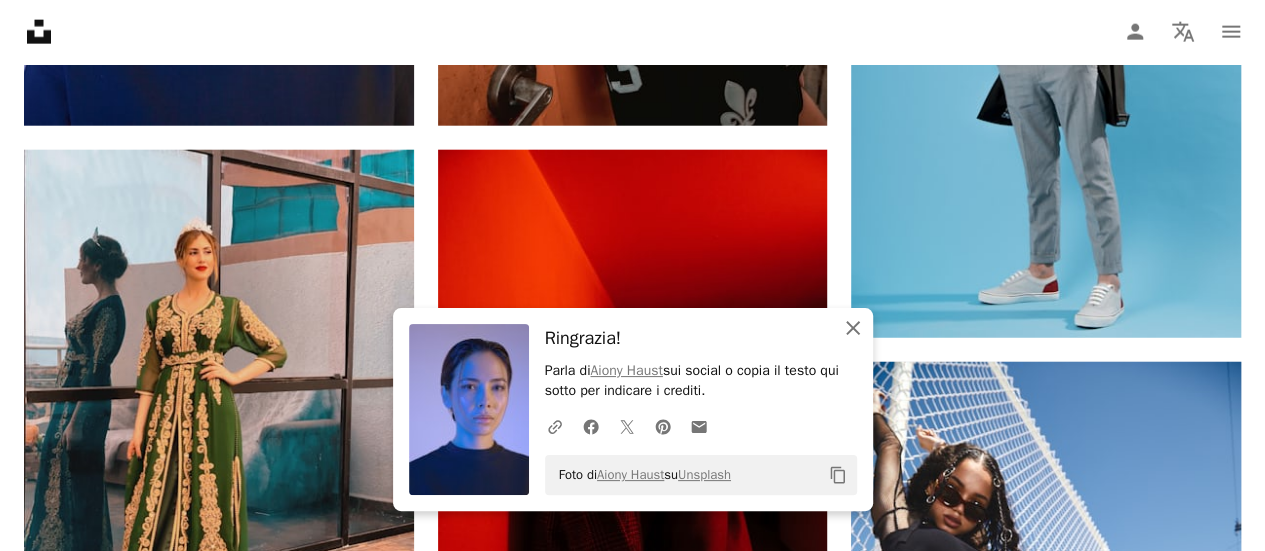 click 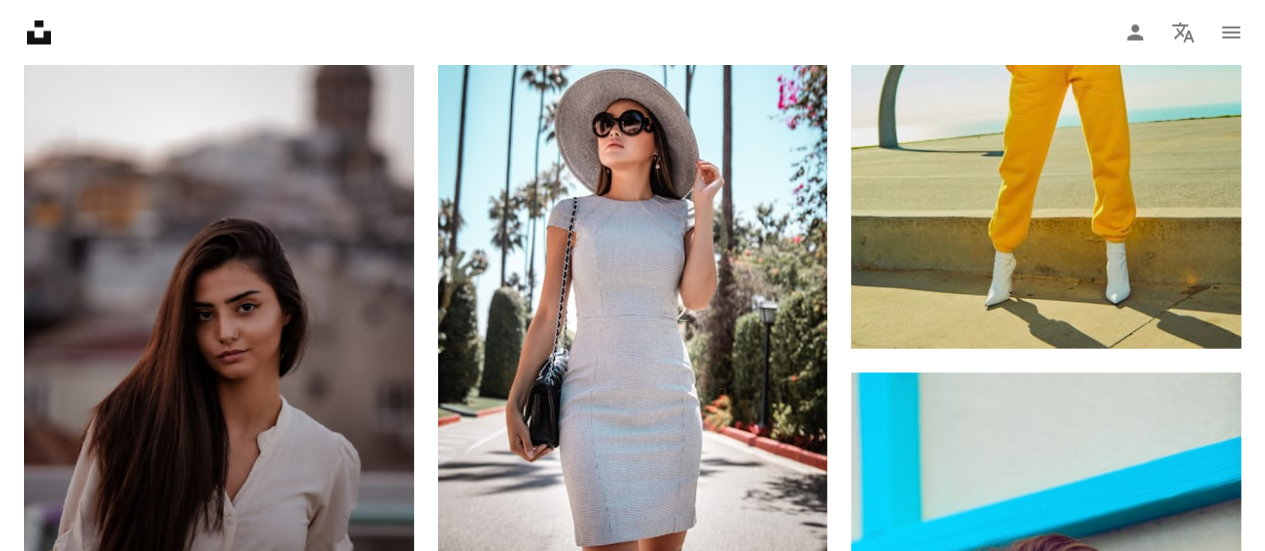 scroll, scrollTop: 0, scrollLeft: 0, axis: both 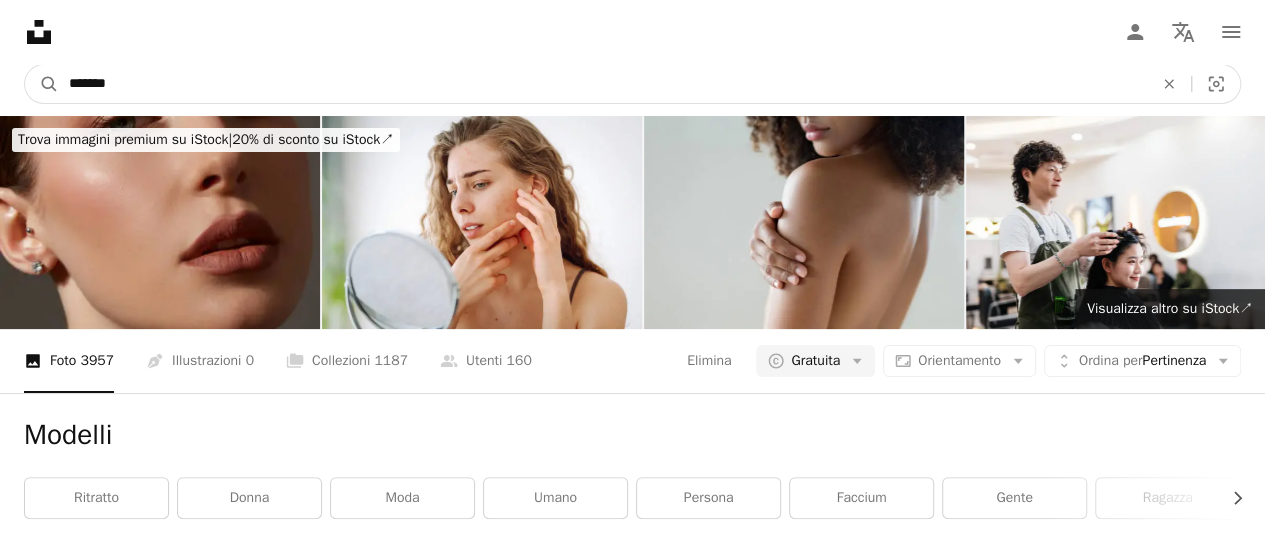 click on "*******" at bounding box center (603, 84) 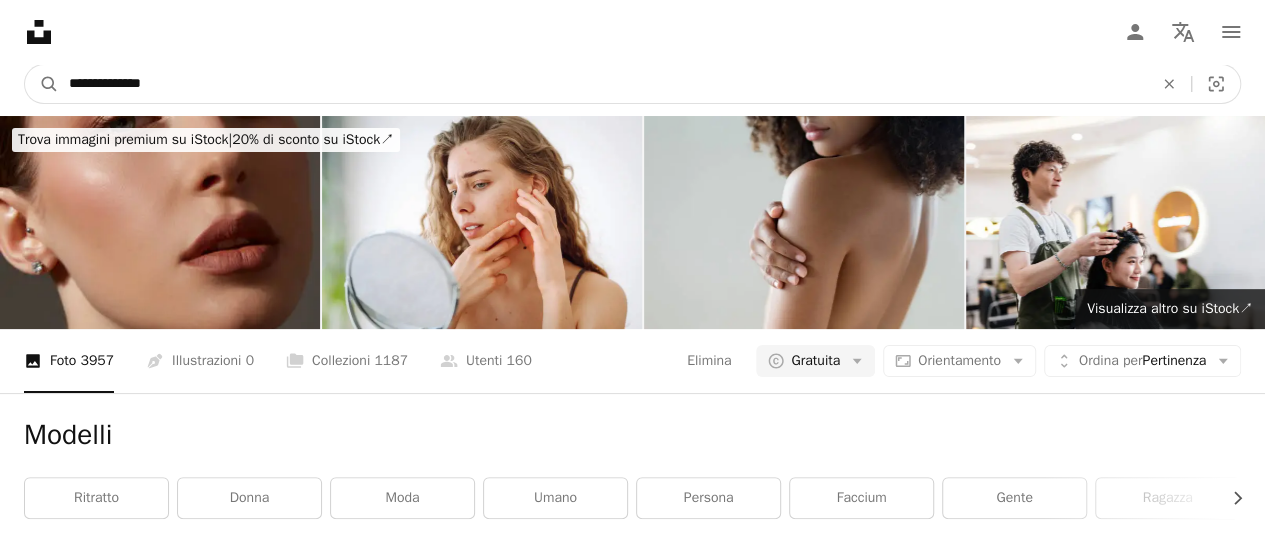 type on "**********" 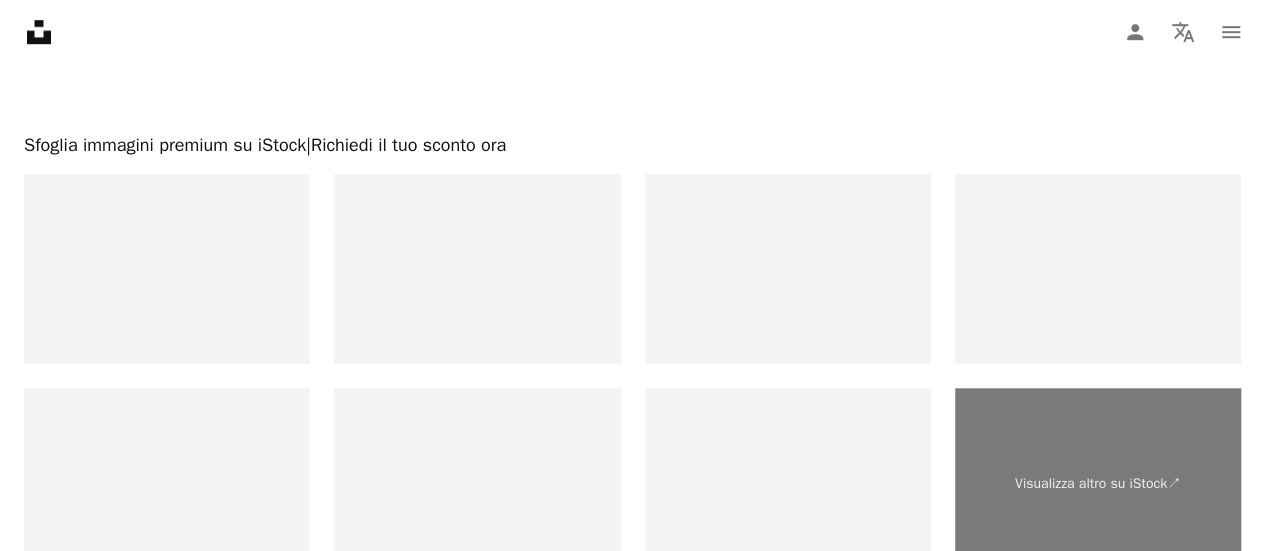 scroll, scrollTop: 4344, scrollLeft: 0, axis: vertical 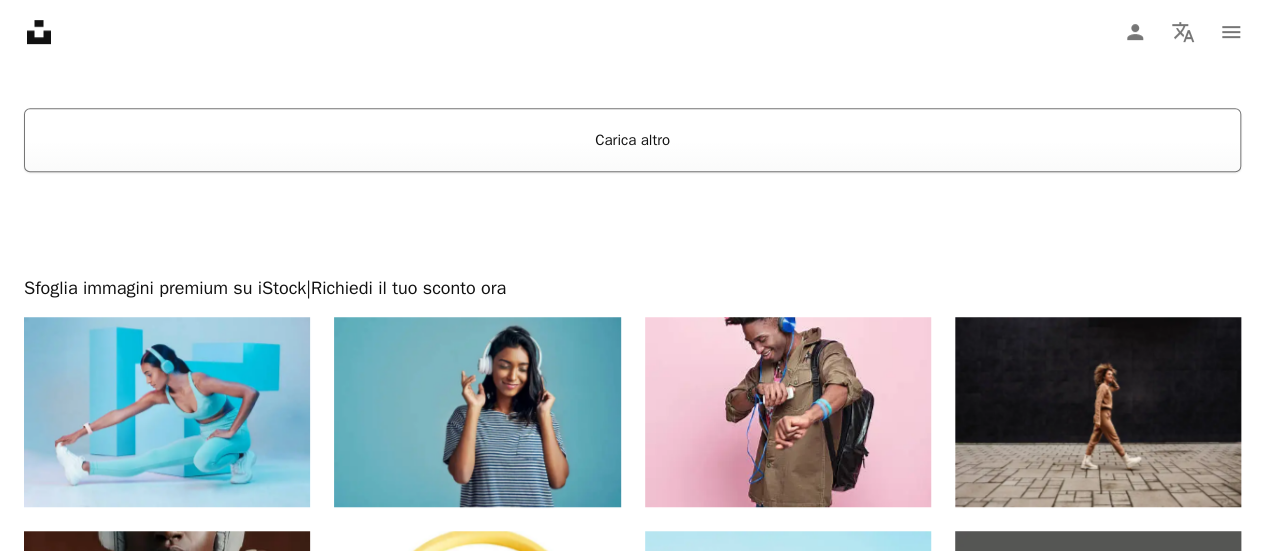 click on "Carica altro" at bounding box center [632, 140] 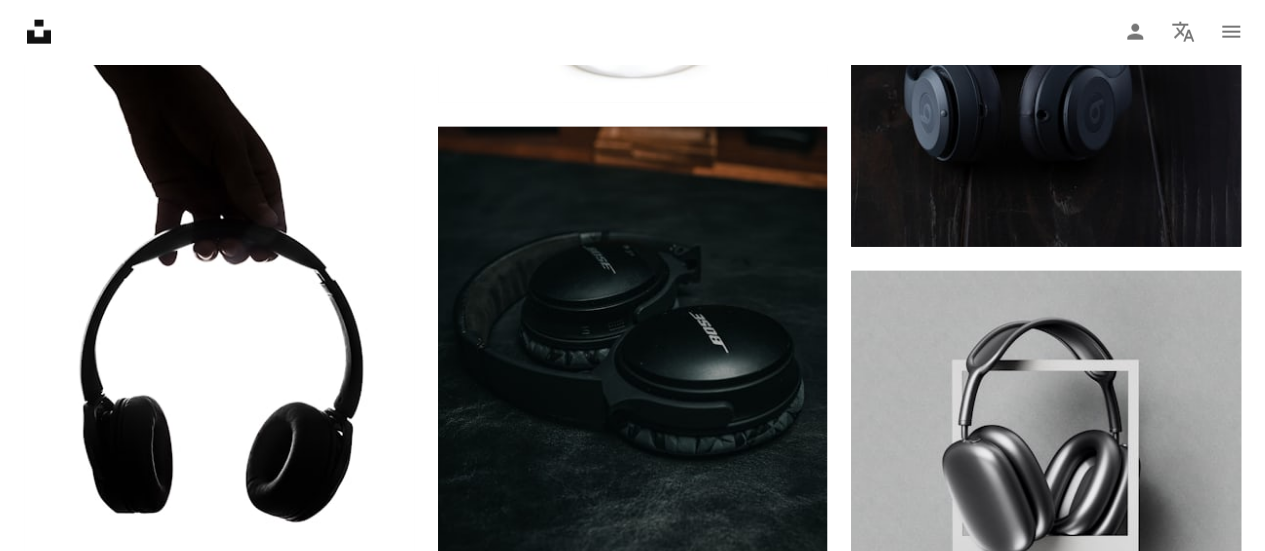 scroll, scrollTop: 6450, scrollLeft: 0, axis: vertical 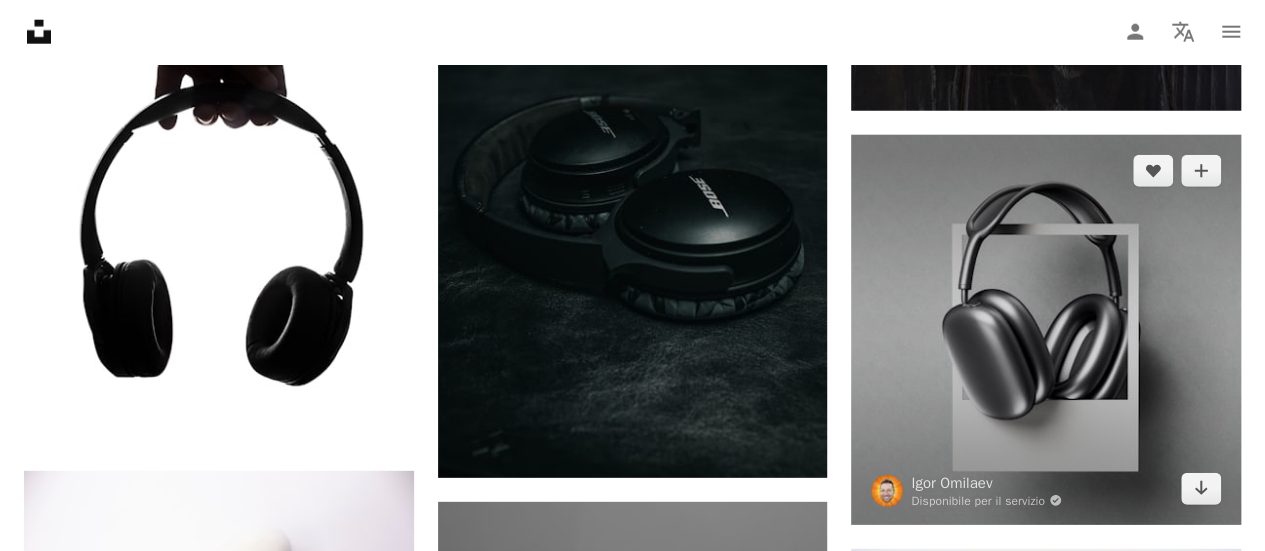 click at bounding box center (1046, 330) 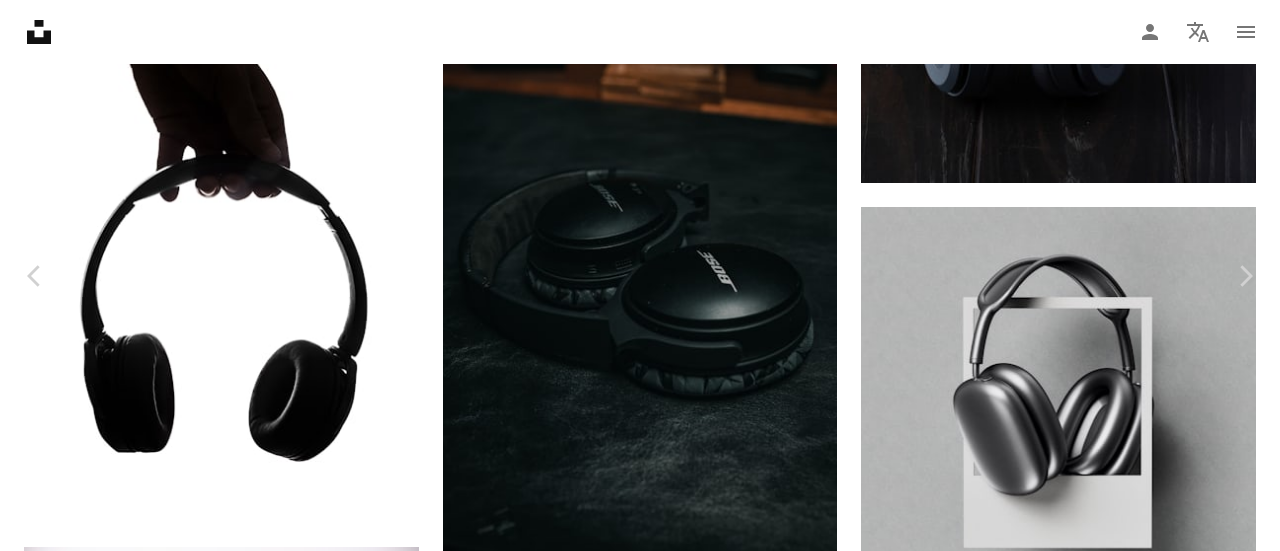 click on "Scarica gratuitamente" at bounding box center (1057, 4245) 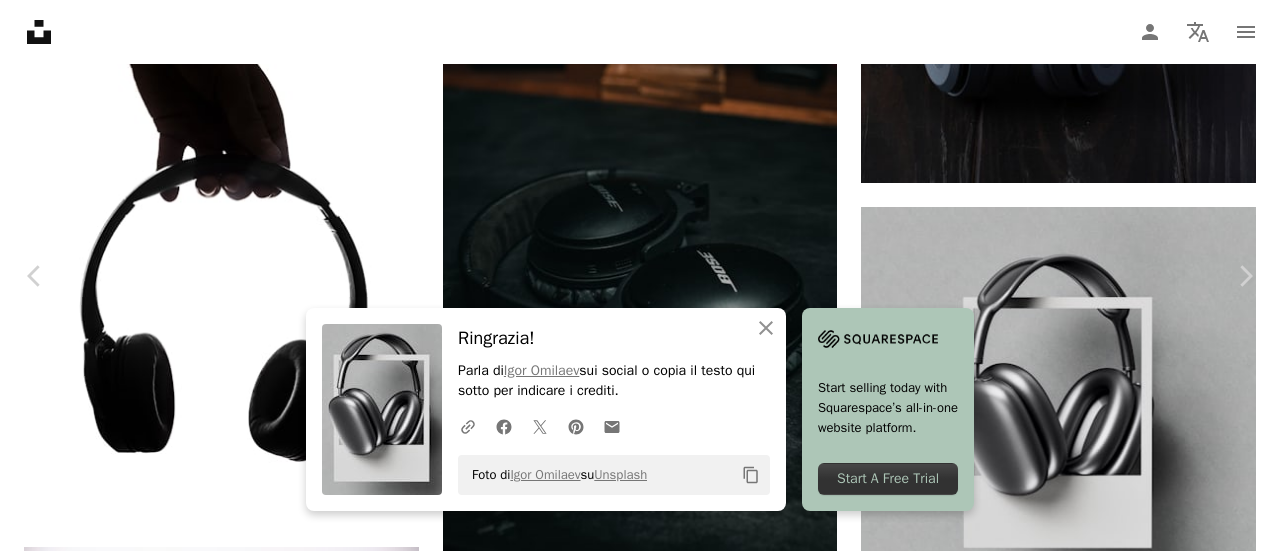 click on "An X shape" at bounding box center (20, 20) 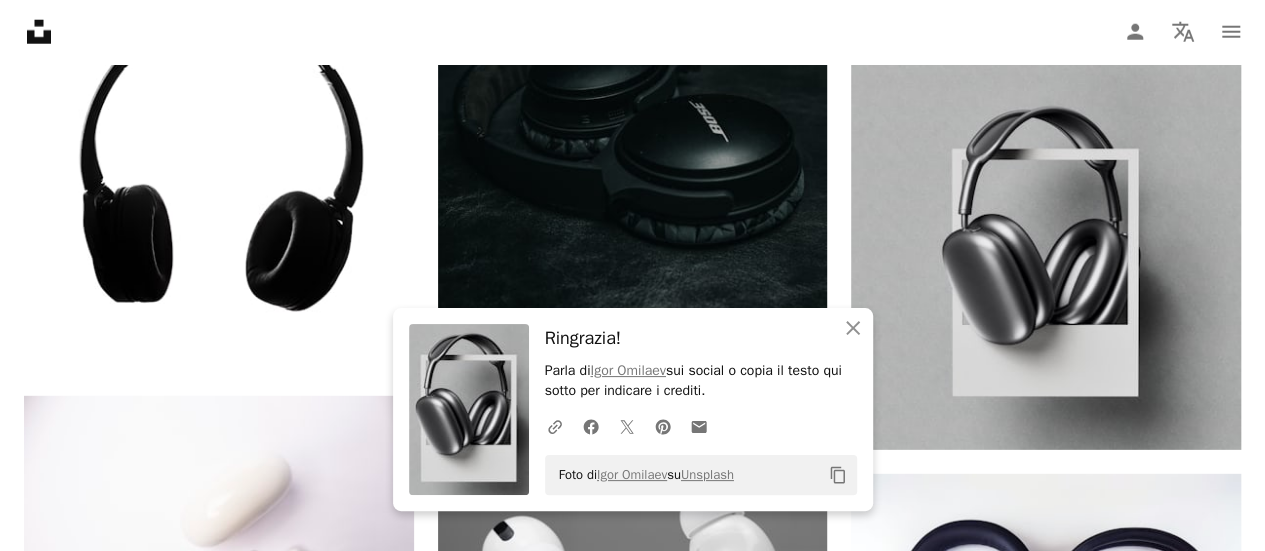 scroll, scrollTop: 6579, scrollLeft: 0, axis: vertical 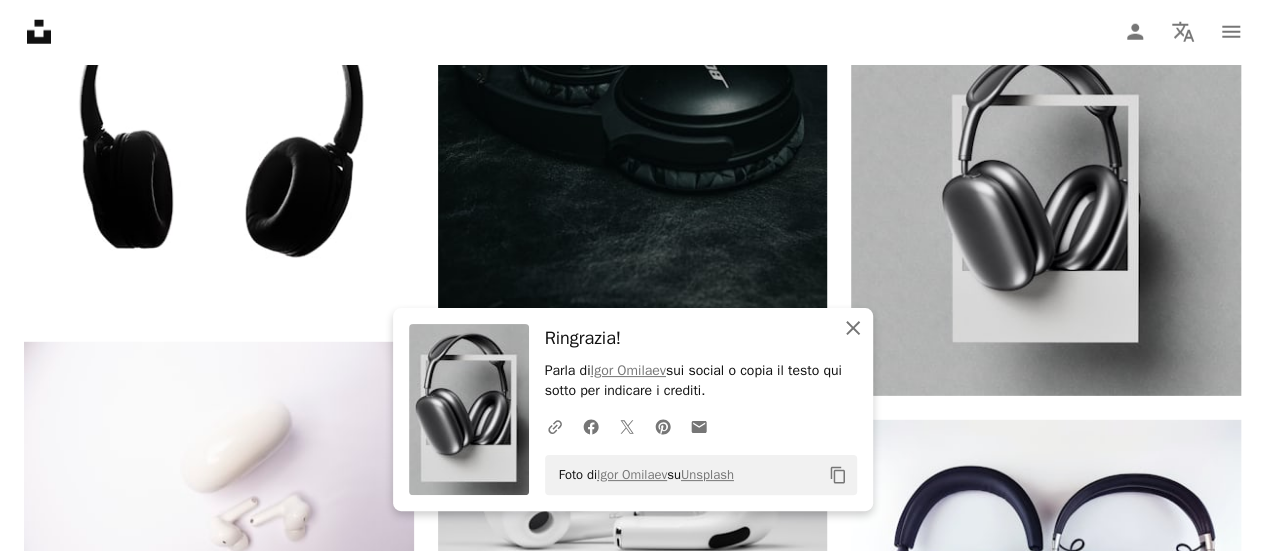 click on "An X shape" 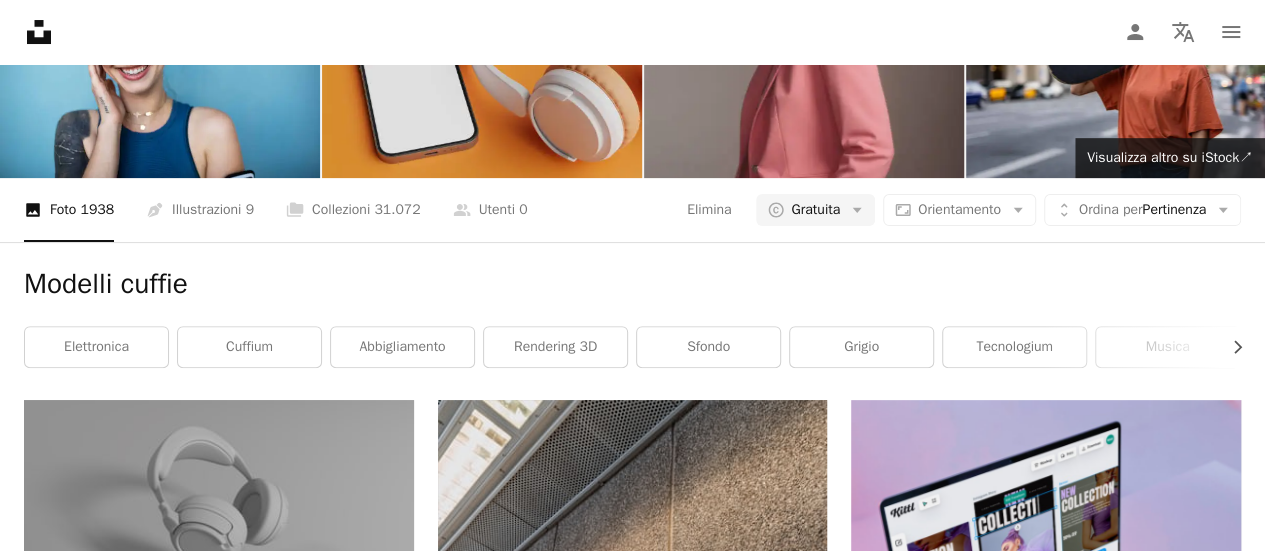 scroll, scrollTop: 0, scrollLeft: 0, axis: both 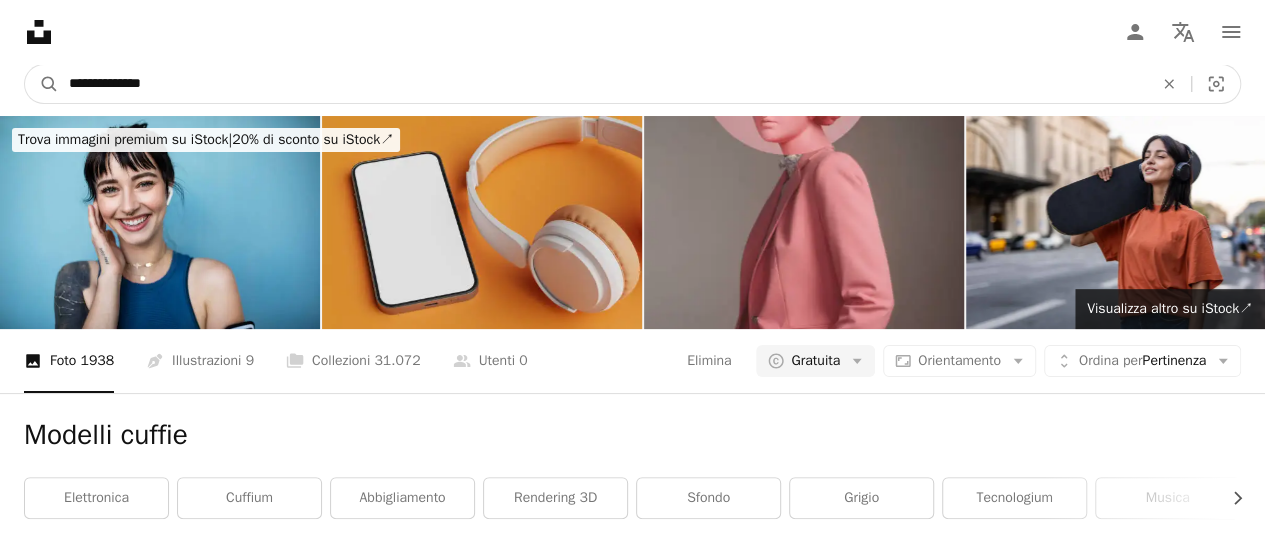 click on "**********" at bounding box center [603, 84] 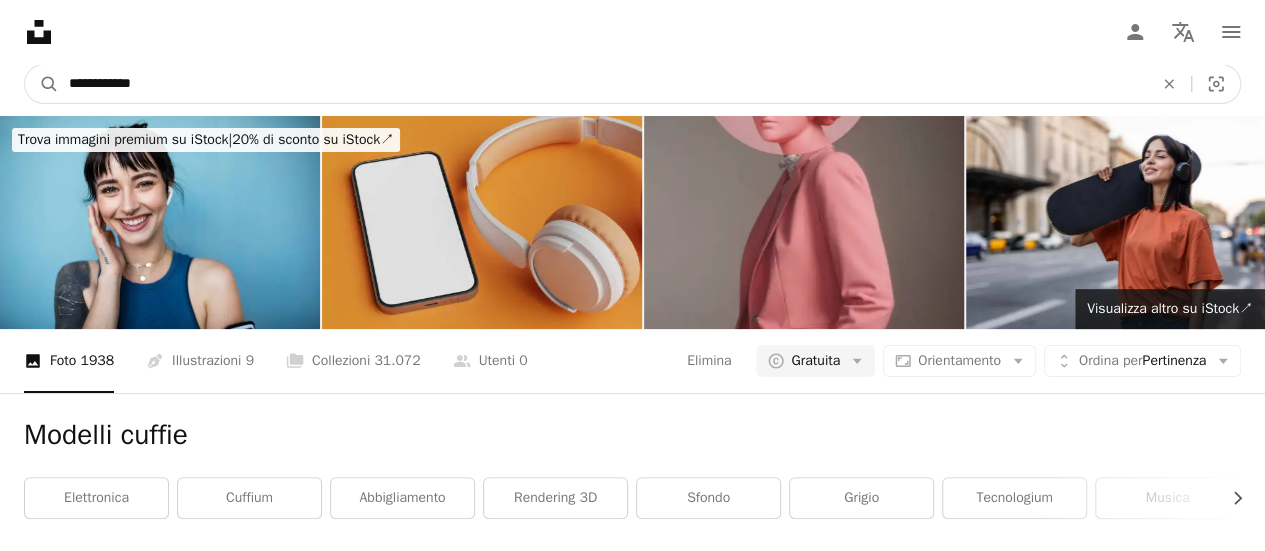 type on "**********" 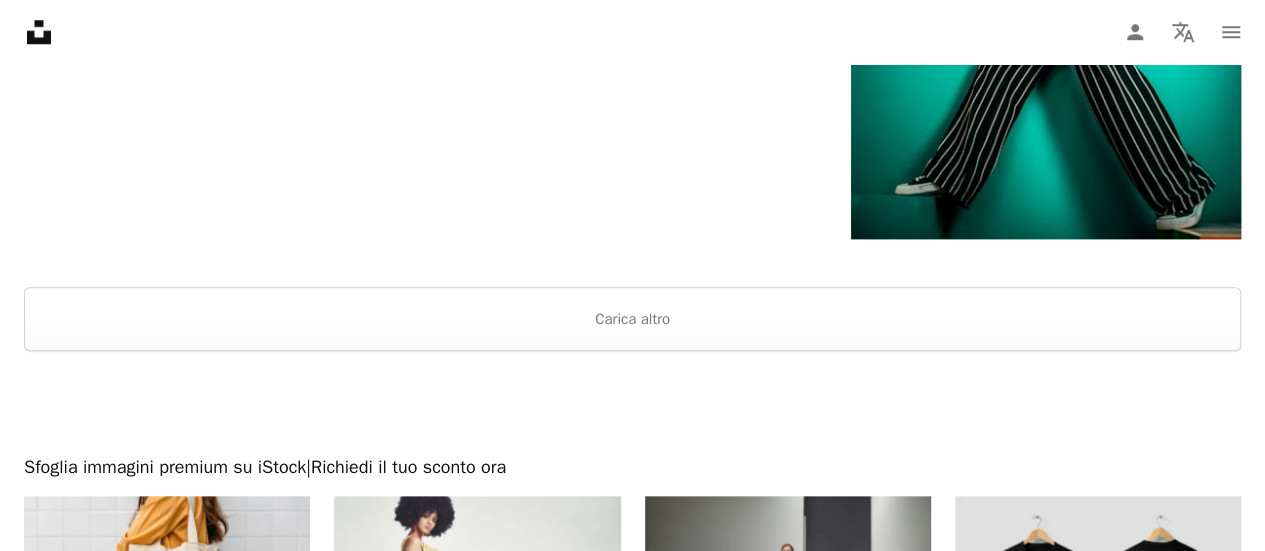 scroll, scrollTop: 4679, scrollLeft: 0, axis: vertical 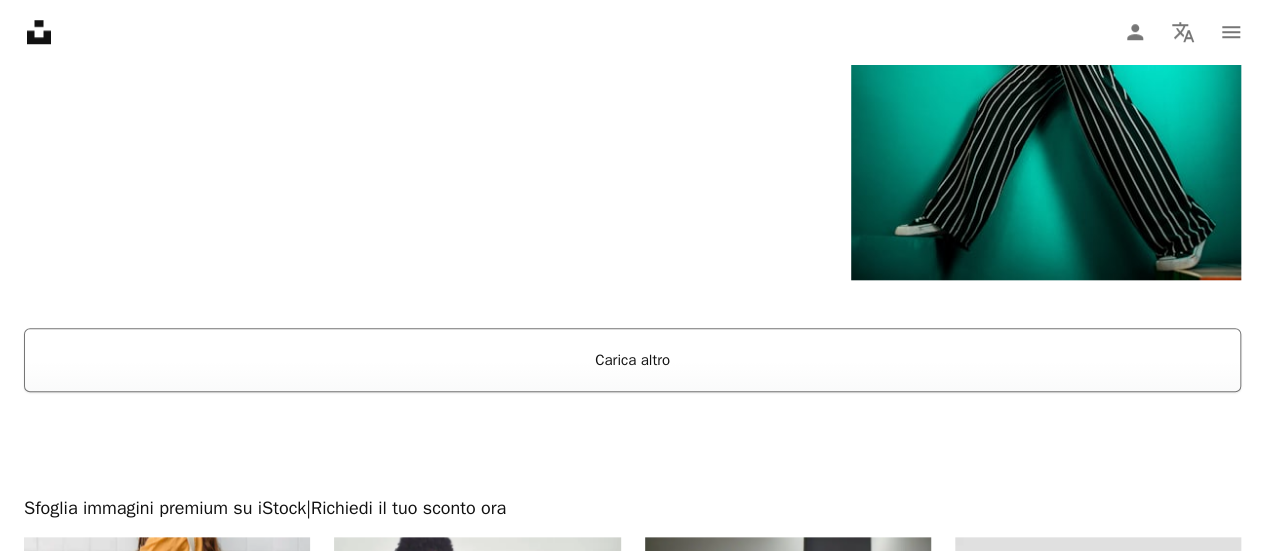 click on "Carica altro" at bounding box center [632, 360] 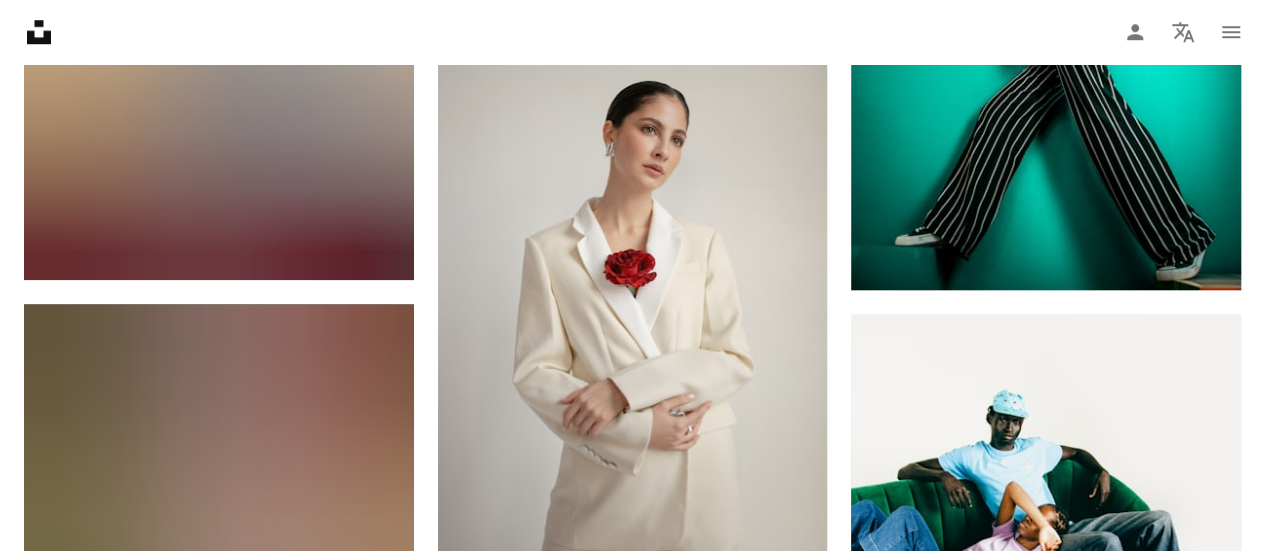 scroll, scrollTop: 4666, scrollLeft: 0, axis: vertical 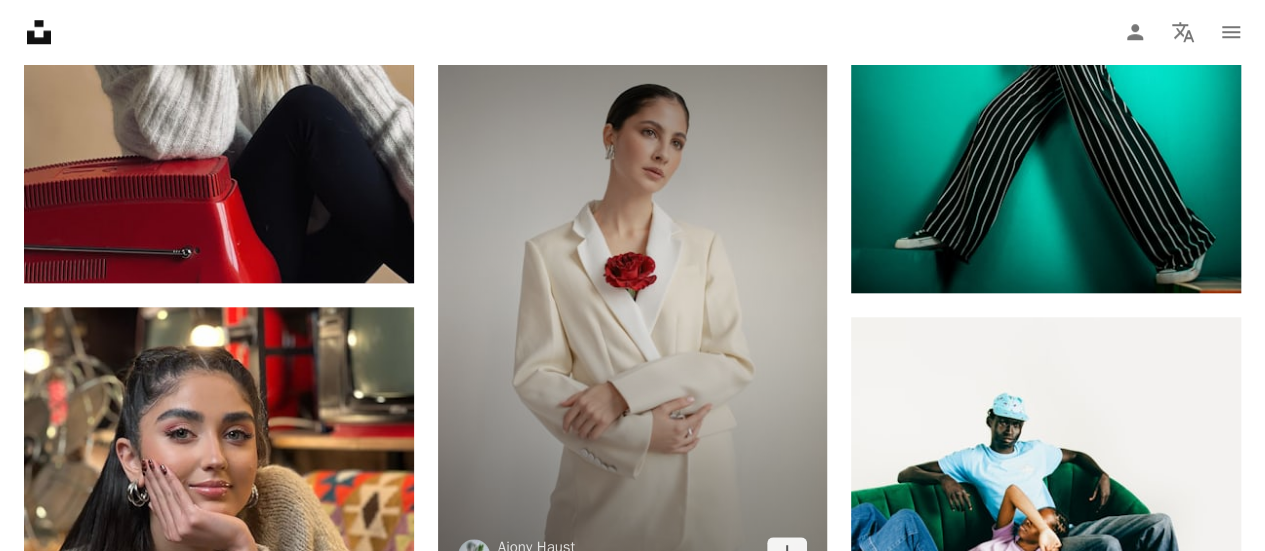 click at bounding box center [633, 296] 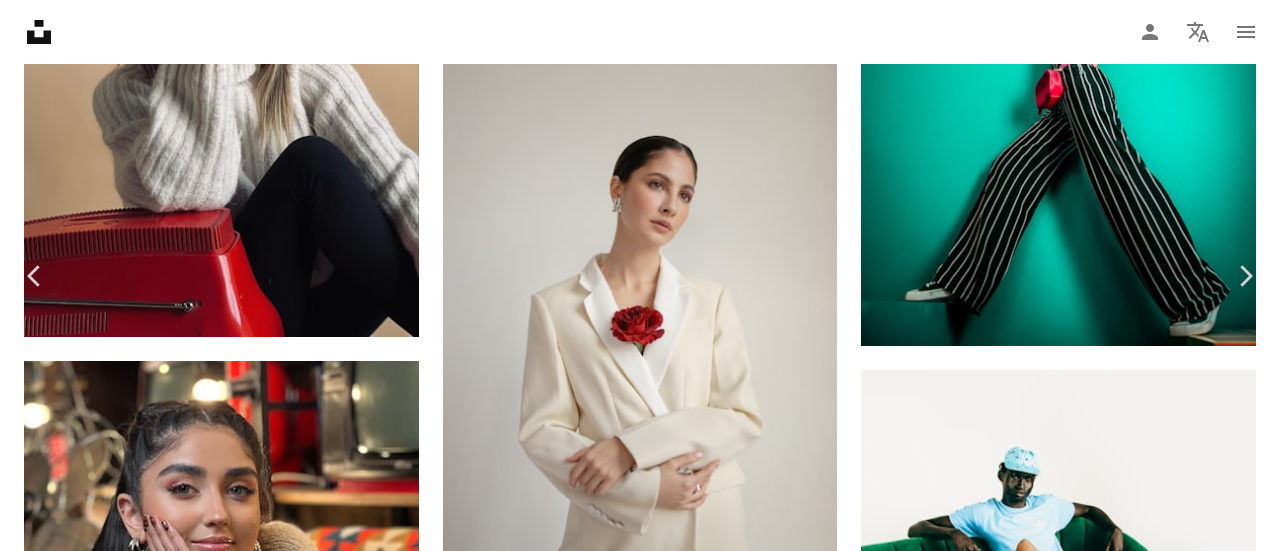 click on "Scarica gratuitamente" at bounding box center (1057, 3907) 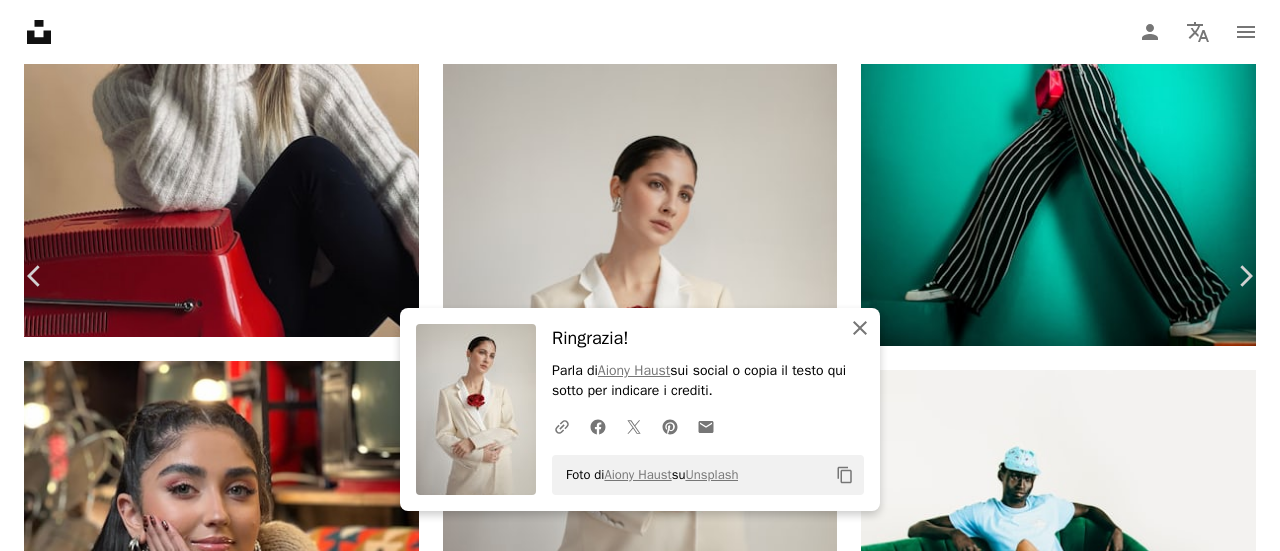 click on "An X shape" 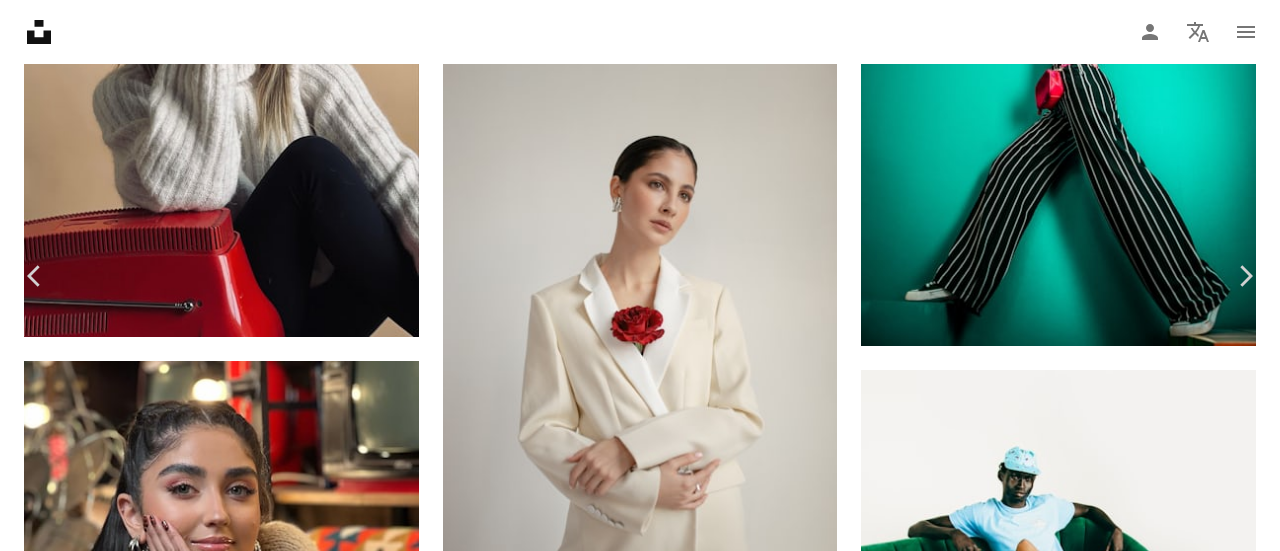 click on "**********" at bounding box center (640, -403) 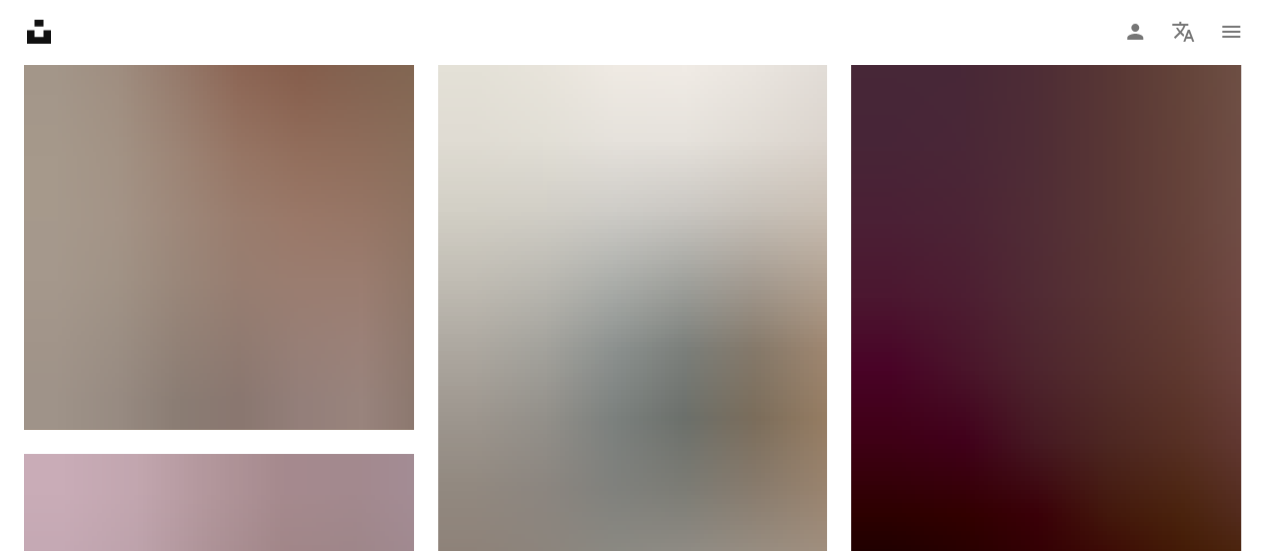 scroll, scrollTop: 0, scrollLeft: 0, axis: both 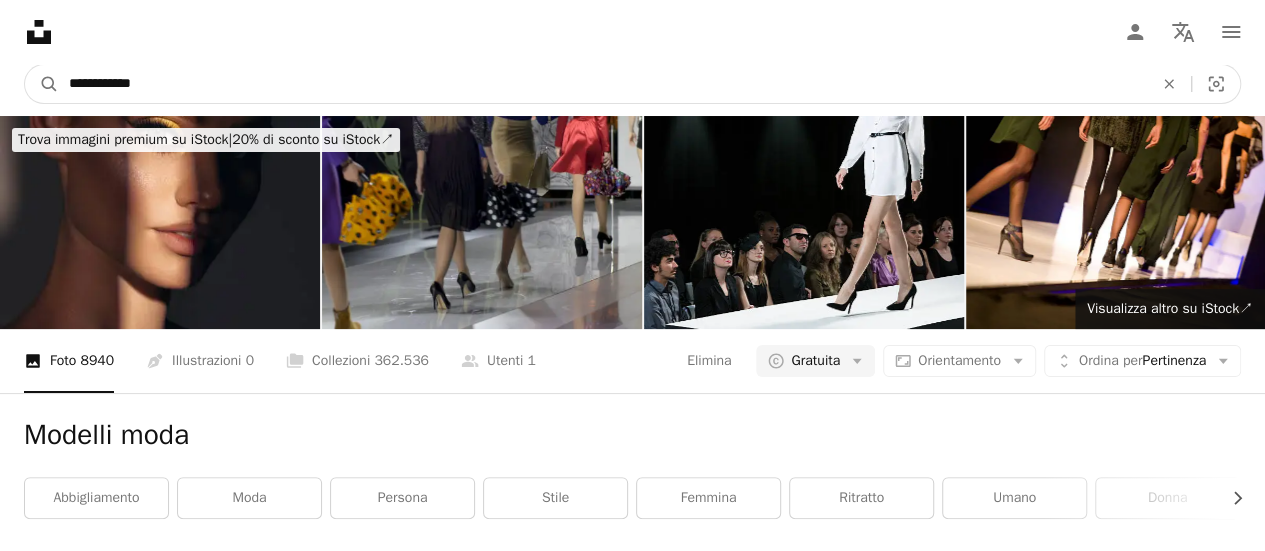 click on "**********" at bounding box center [603, 84] 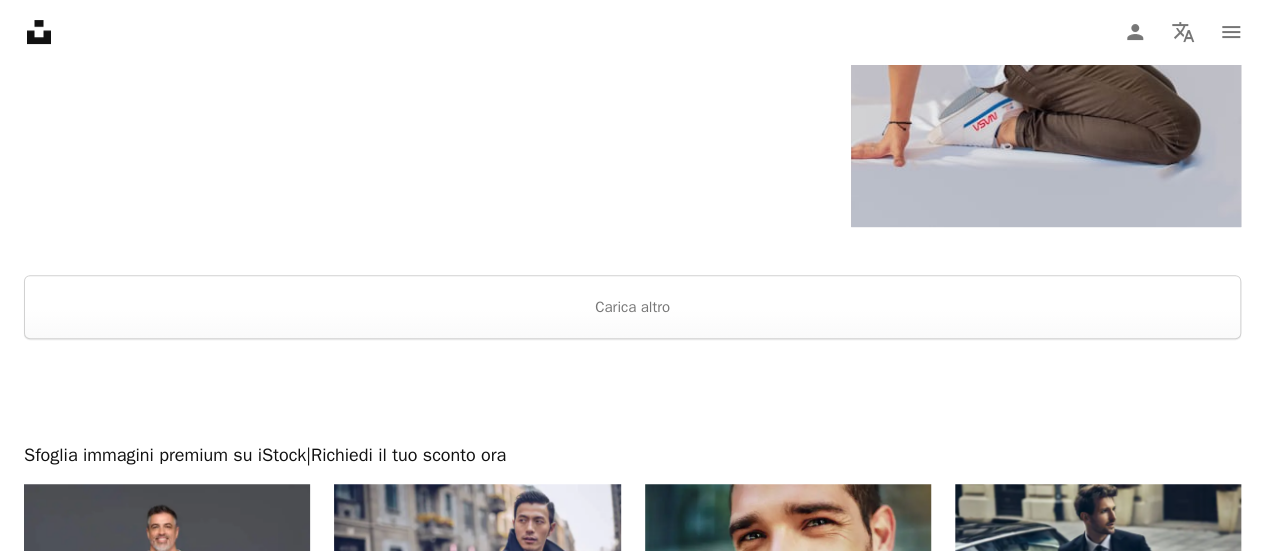 scroll, scrollTop: 4084, scrollLeft: 0, axis: vertical 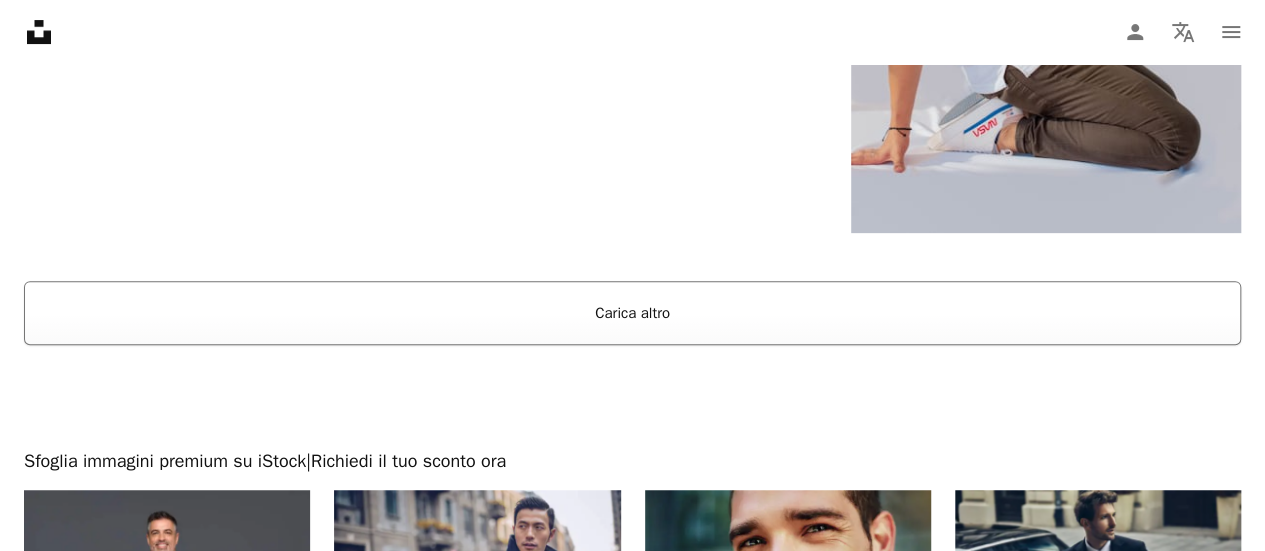 click on "Carica altro" at bounding box center [632, 313] 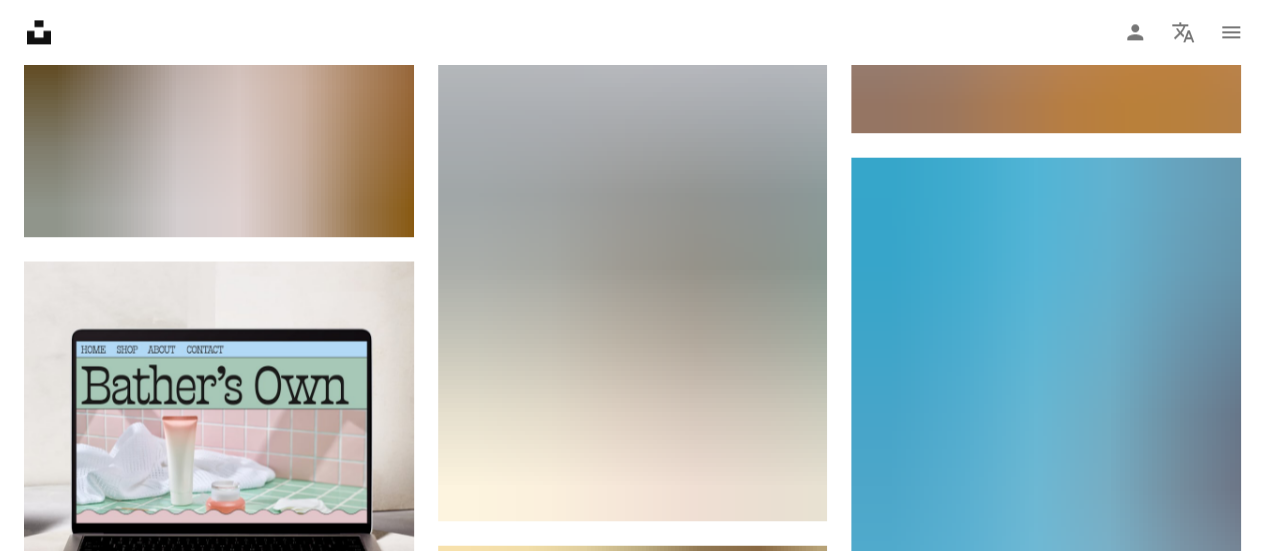 scroll, scrollTop: 5270, scrollLeft: 0, axis: vertical 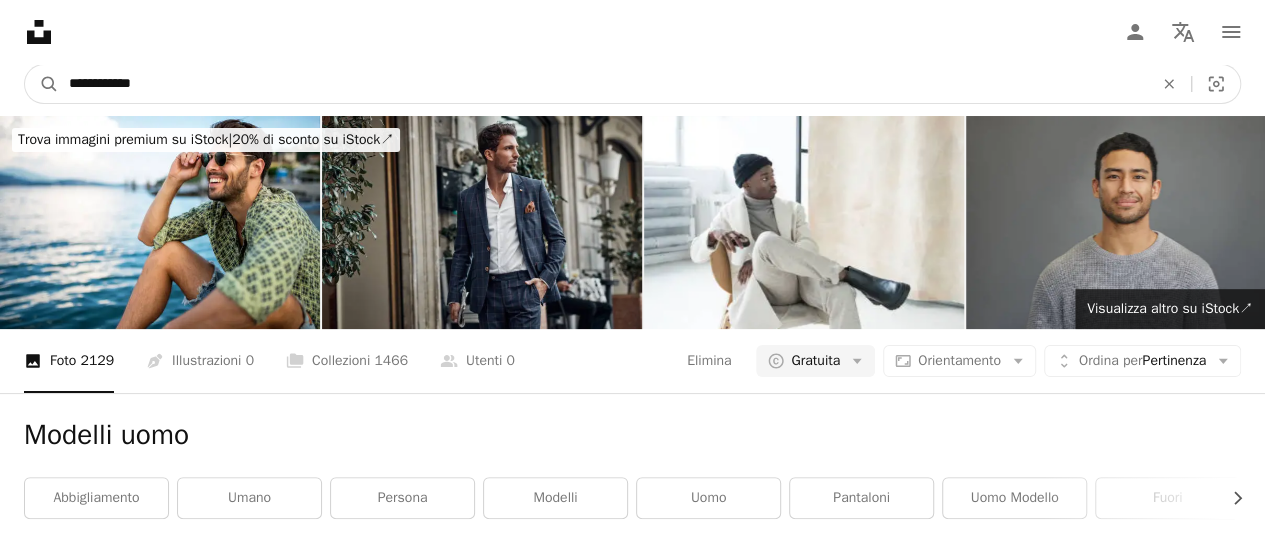 click on "**********" at bounding box center (603, 84) 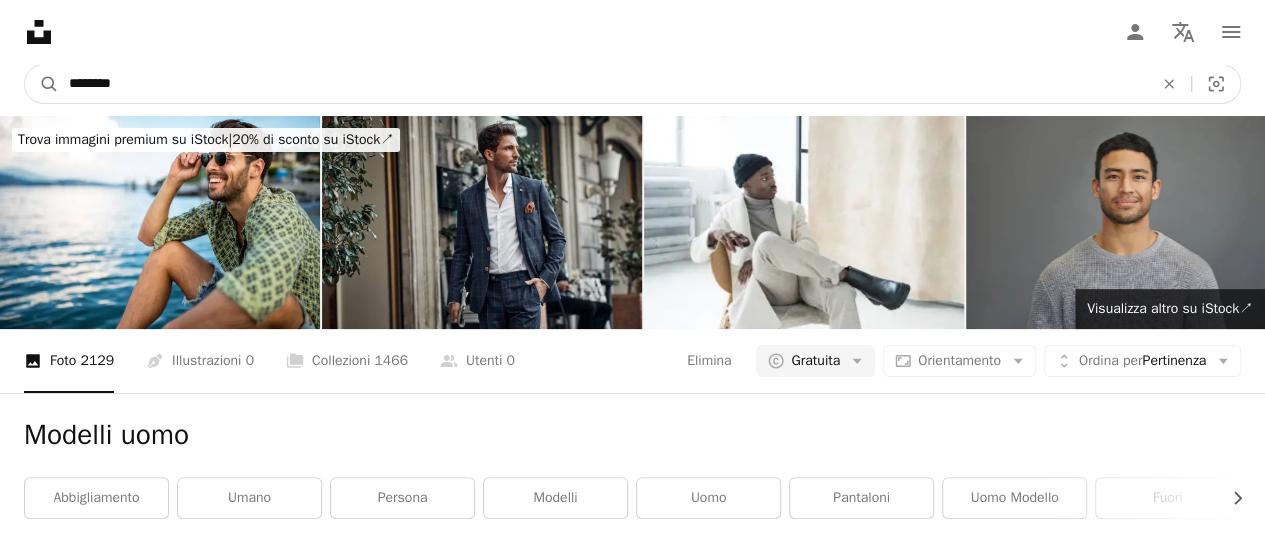 type on "*******" 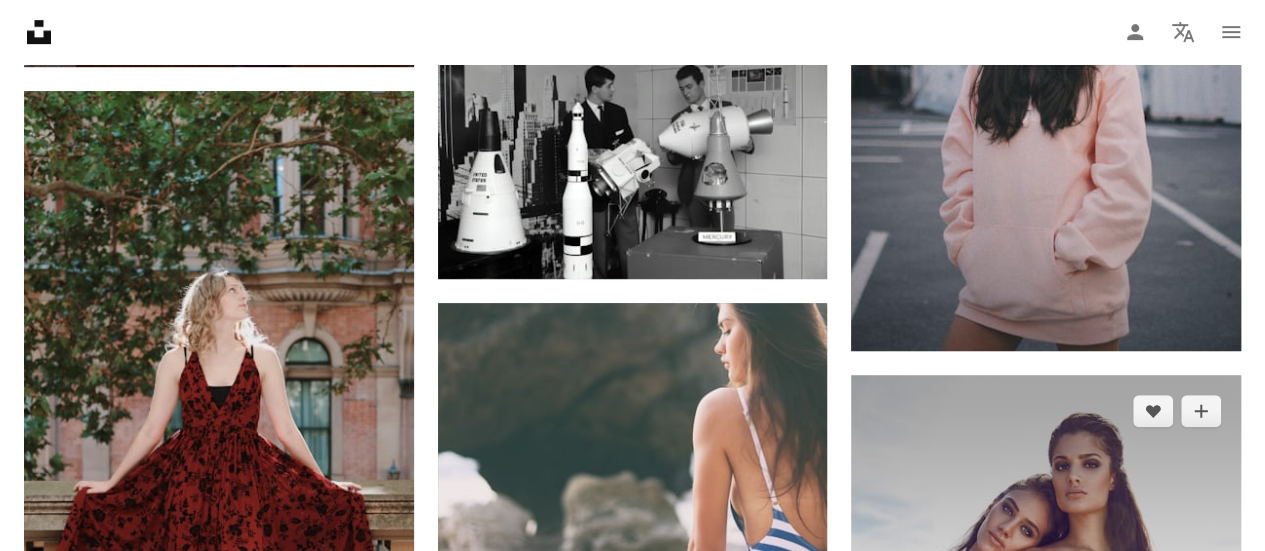 scroll, scrollTop: 19716, scrollLeft: 0, axis: vertical 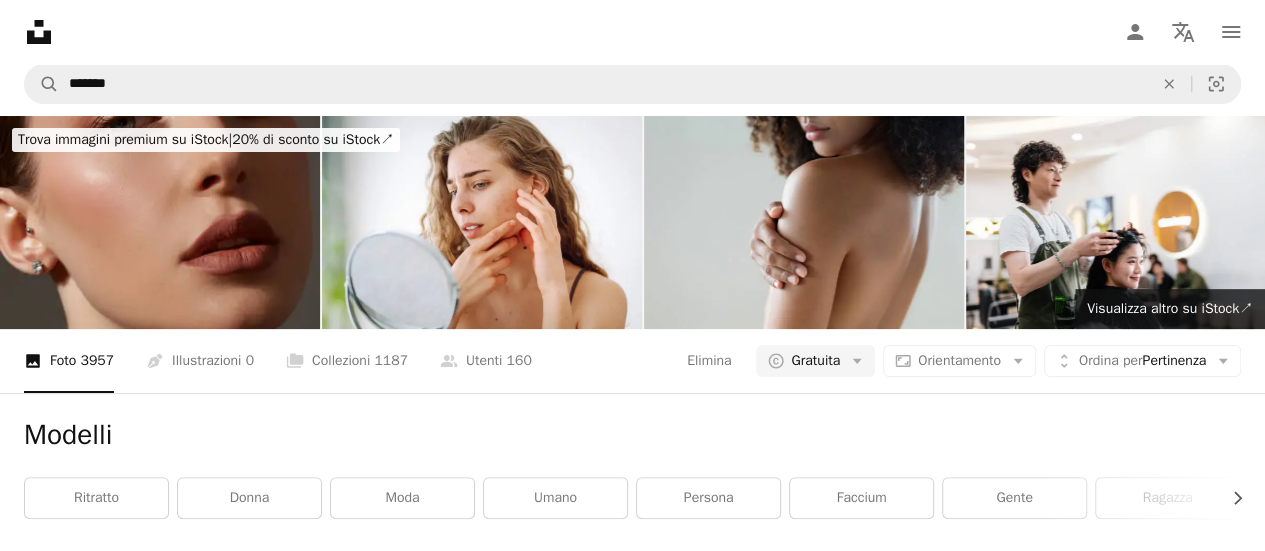 click on "Unsplash logo Home Unsplash A photo Pen Tool A compass A stack of folders Download Person Localization icon navigation menu" at bounding box center [632, 32] 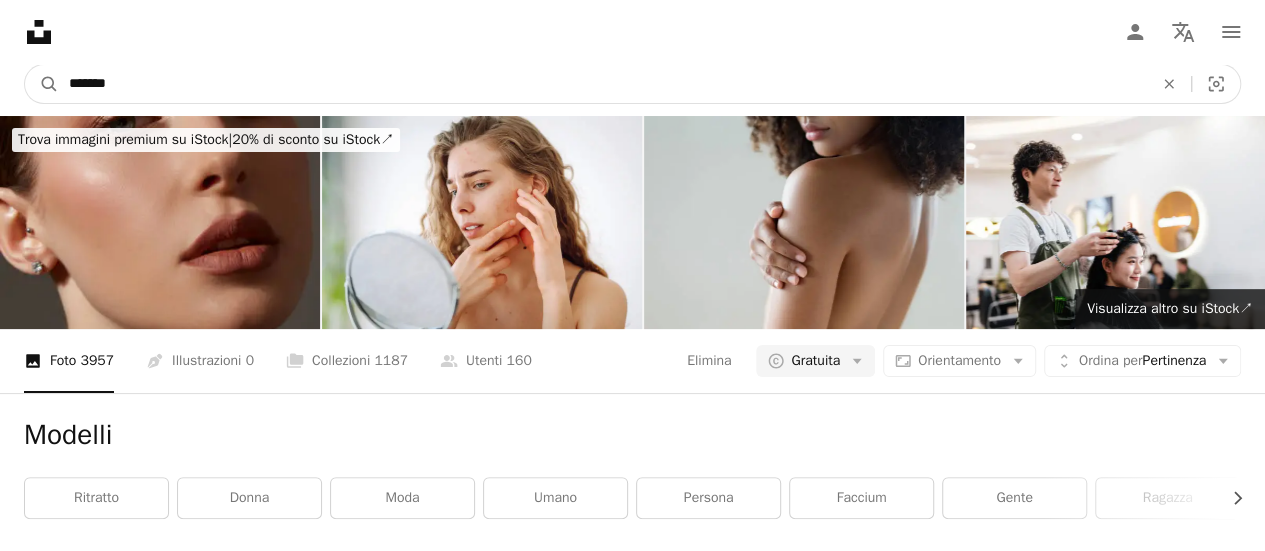 click on "*******" at bounding box center (603, 84) 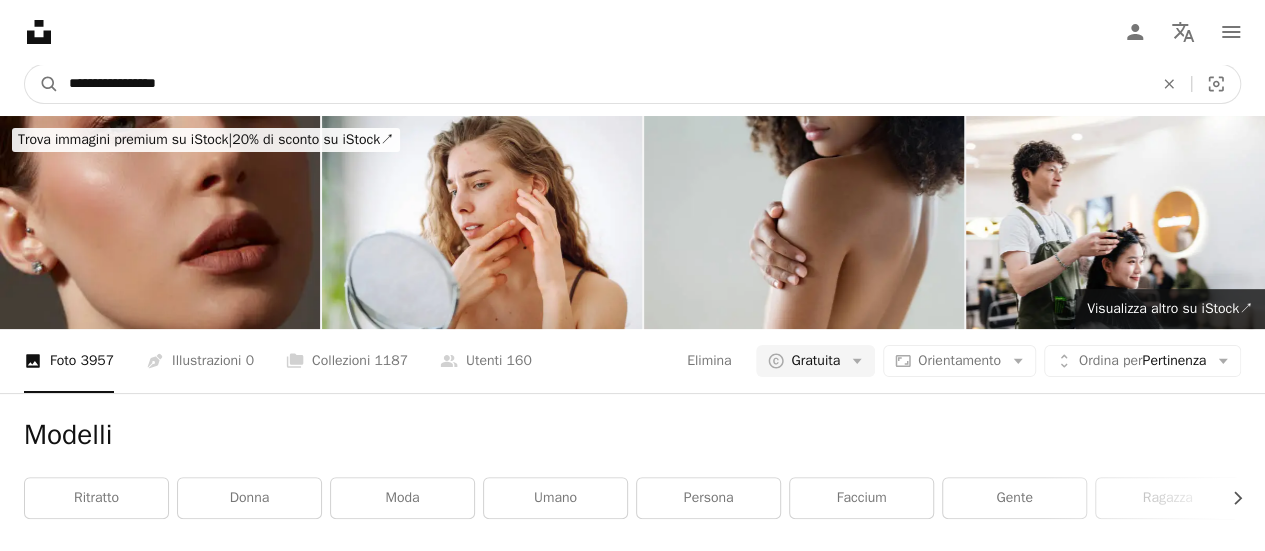 type on "**********" 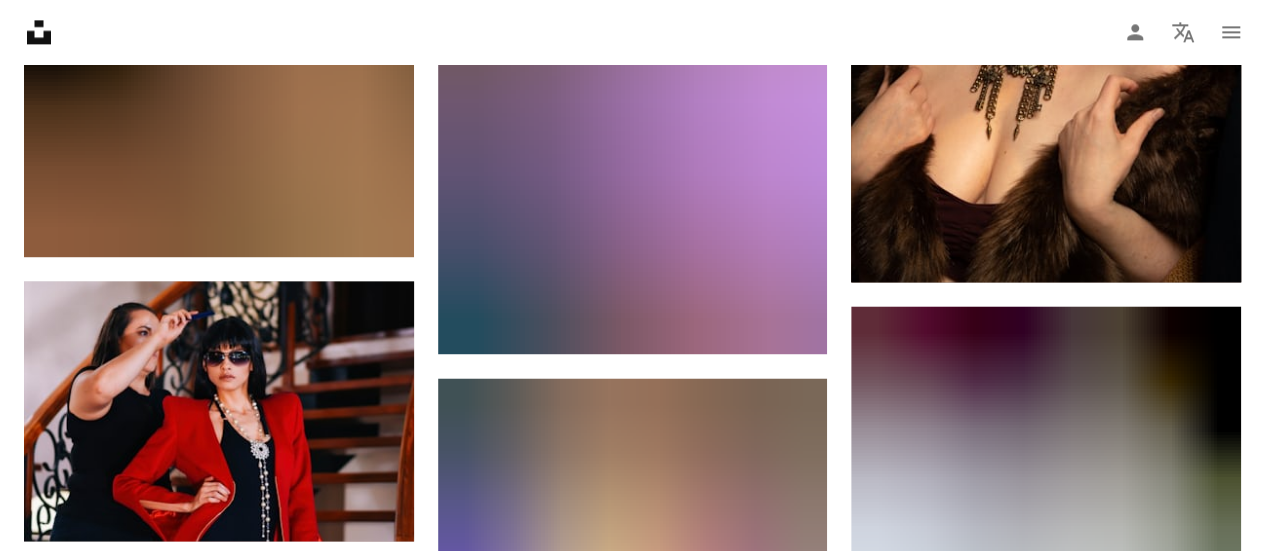 scroll, scrollTop: 1479, scrollLeft: 0, axis: vertical 